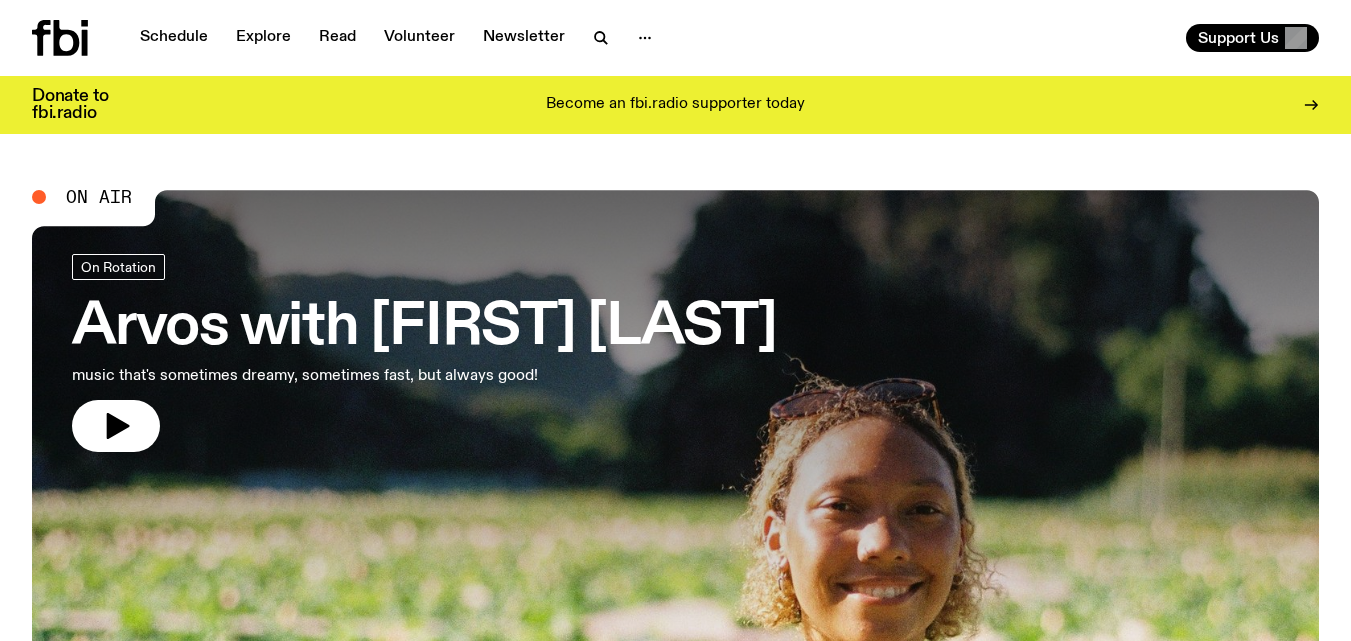 scroll, scrollTop: 0, scrollLeft: 0, axis: both 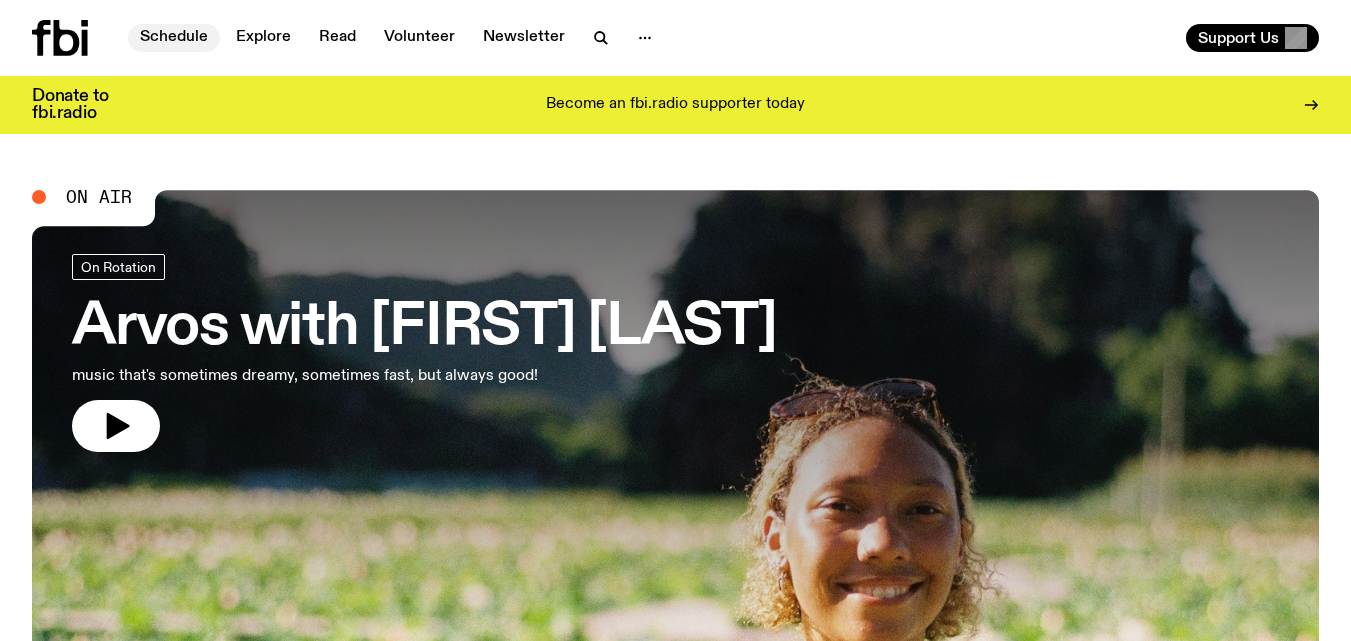 click on "Schedule" at bounding box center (174, 38) 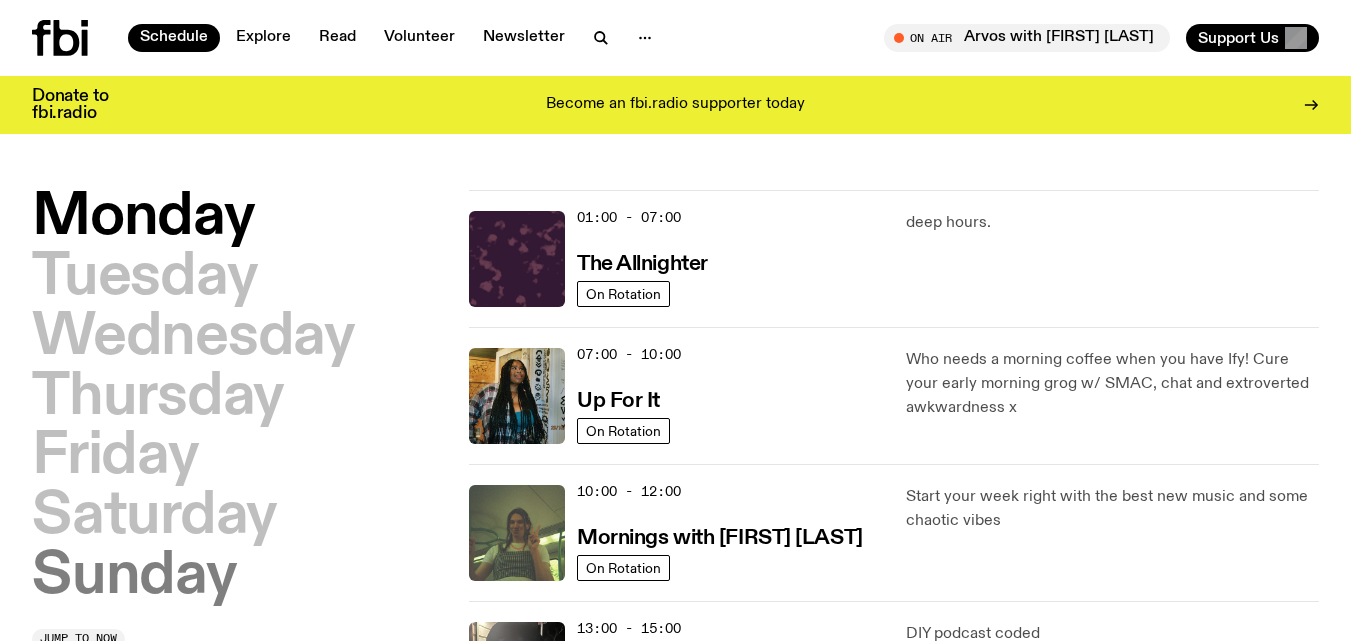 click on "Sunday" at bounding box center (134, 577) 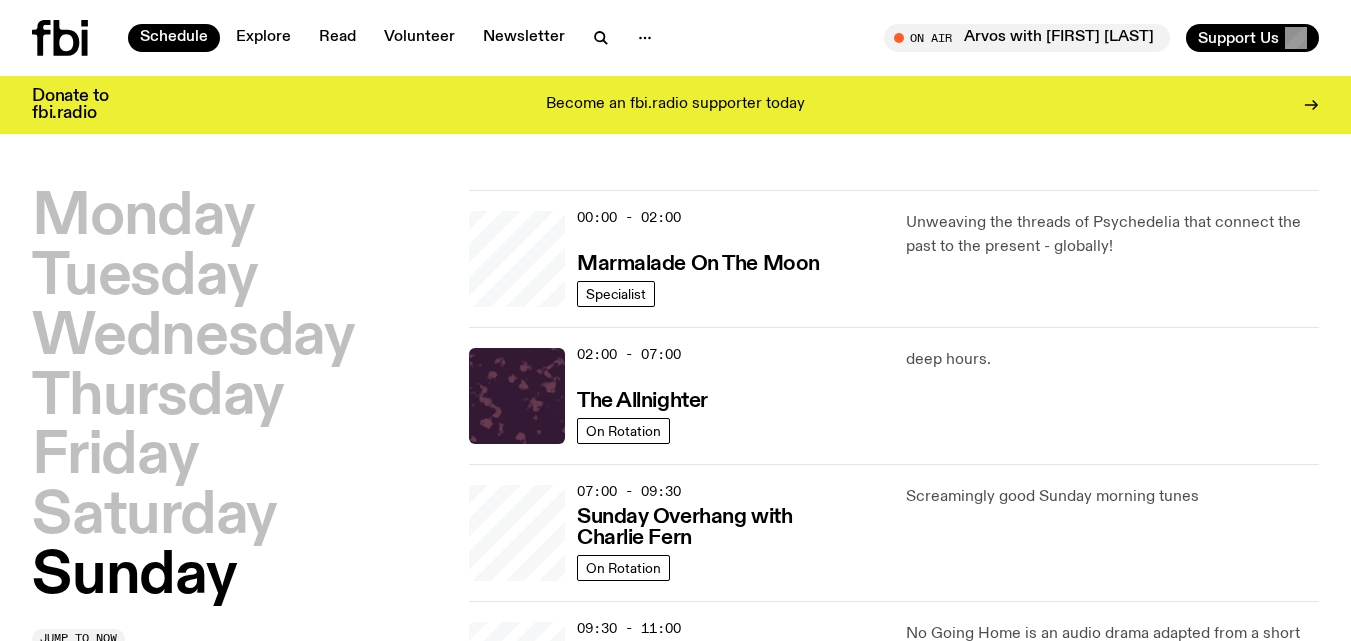 scroll, scrollTop: 56, scrollLeft: 0, axis: vertical 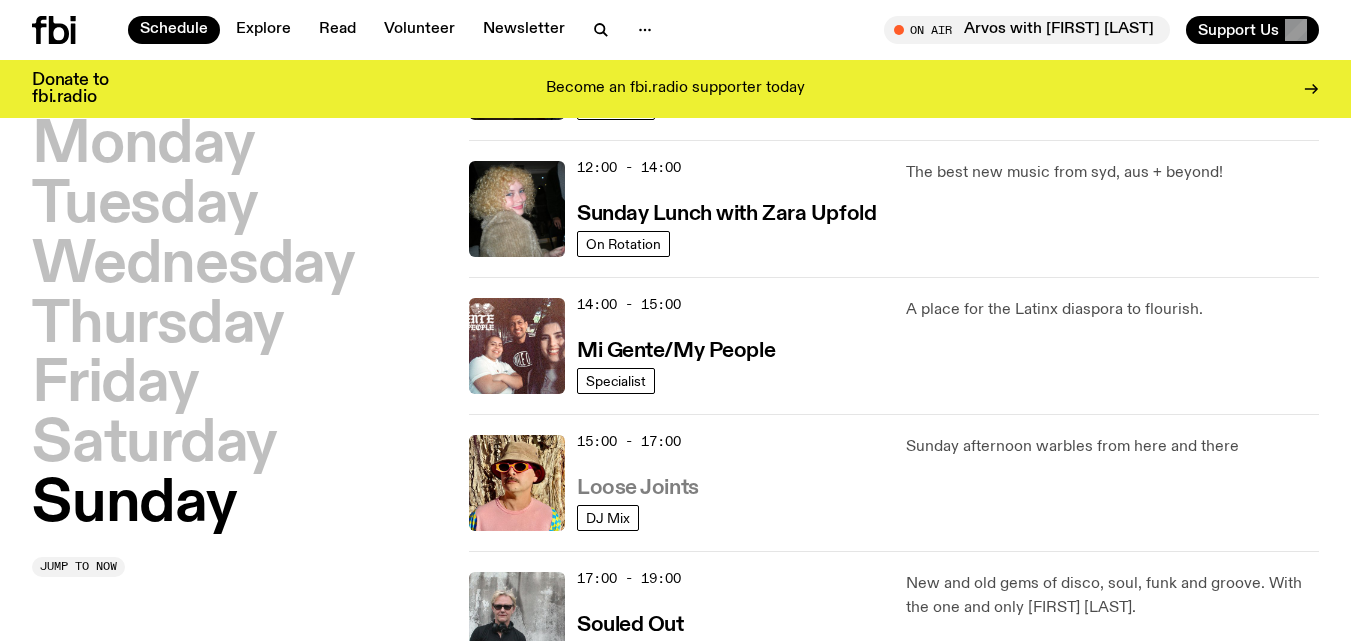 click on "Loose Joints" at bounding box center (638, 488) 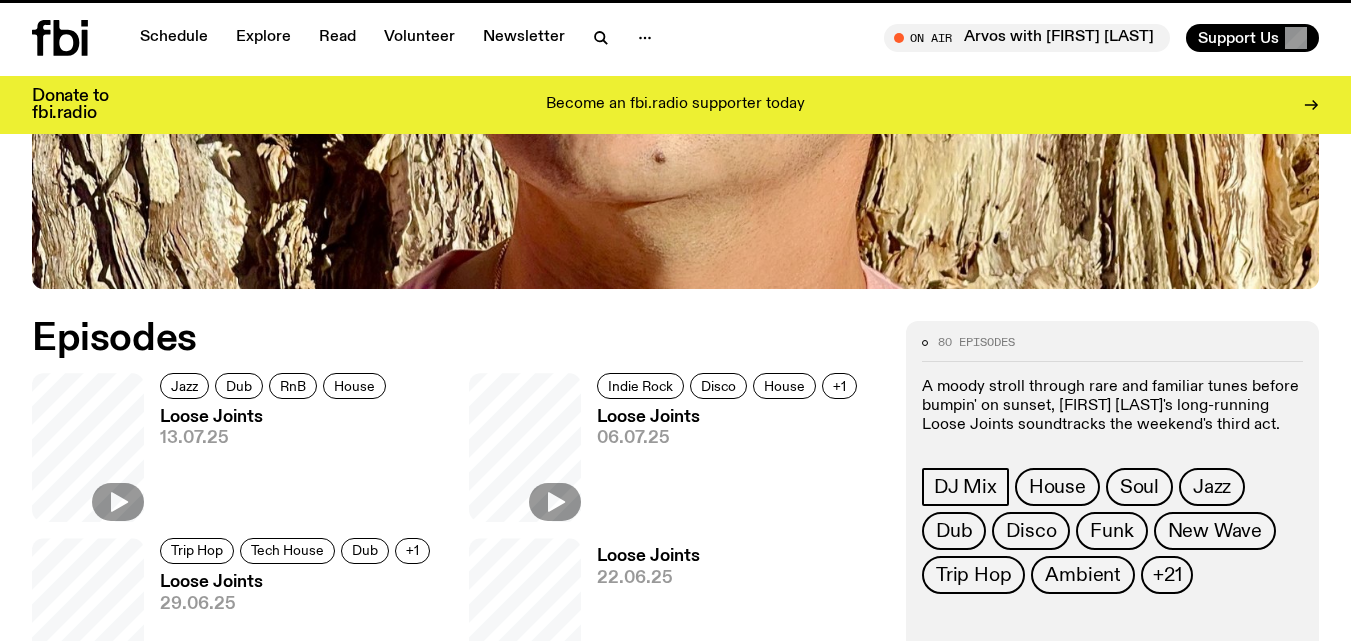 scroll, scrollTop: 0, scrollLeft: 0, axis: both 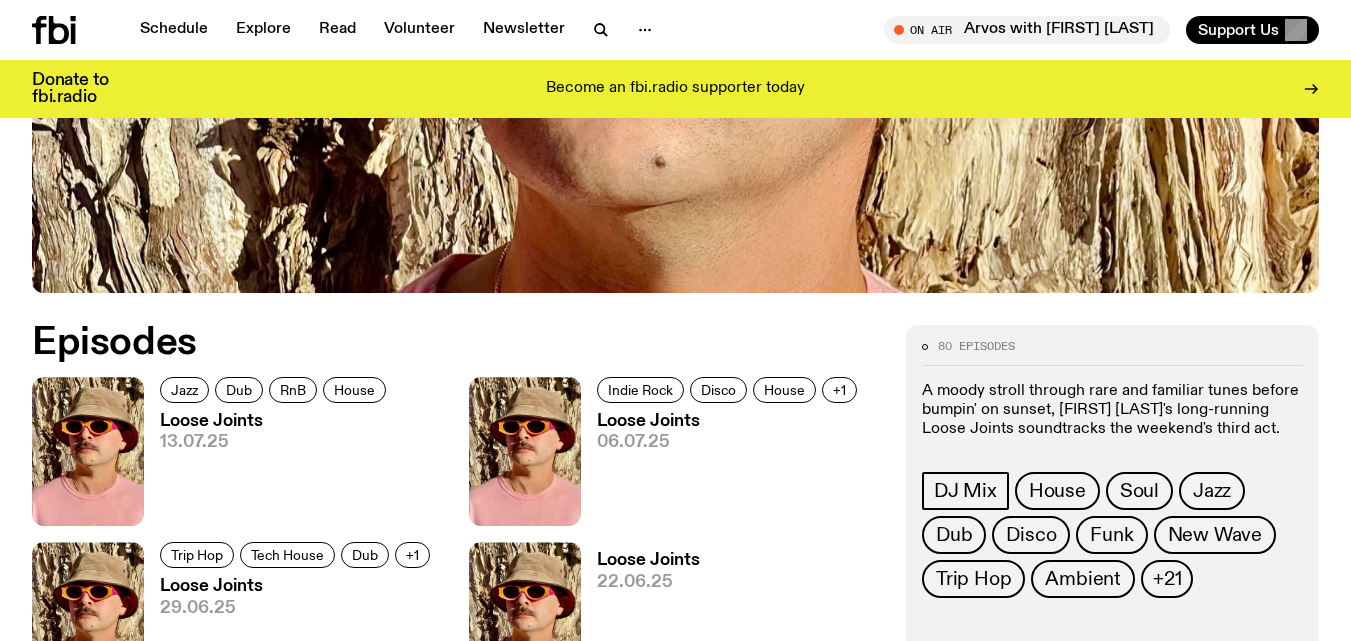 click on "Loose Joints" at bounding box center (276, 421) 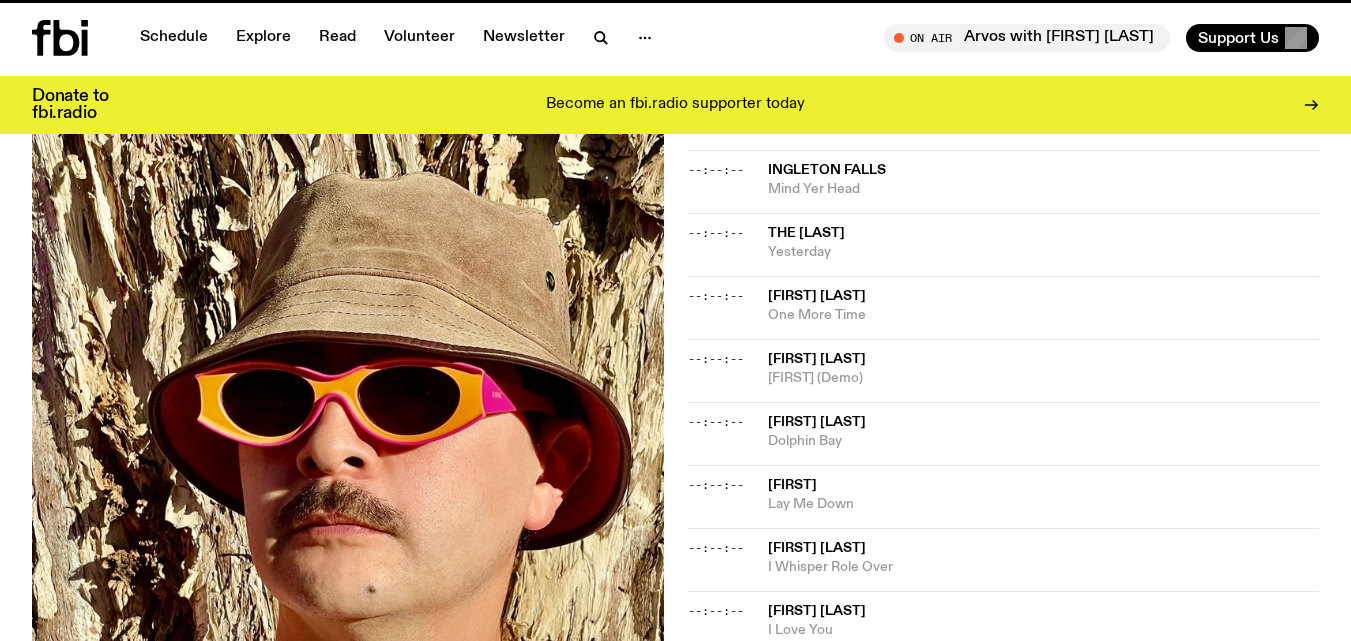 scroll, scrollTop: 0, scrollLeft: 0, axis: both 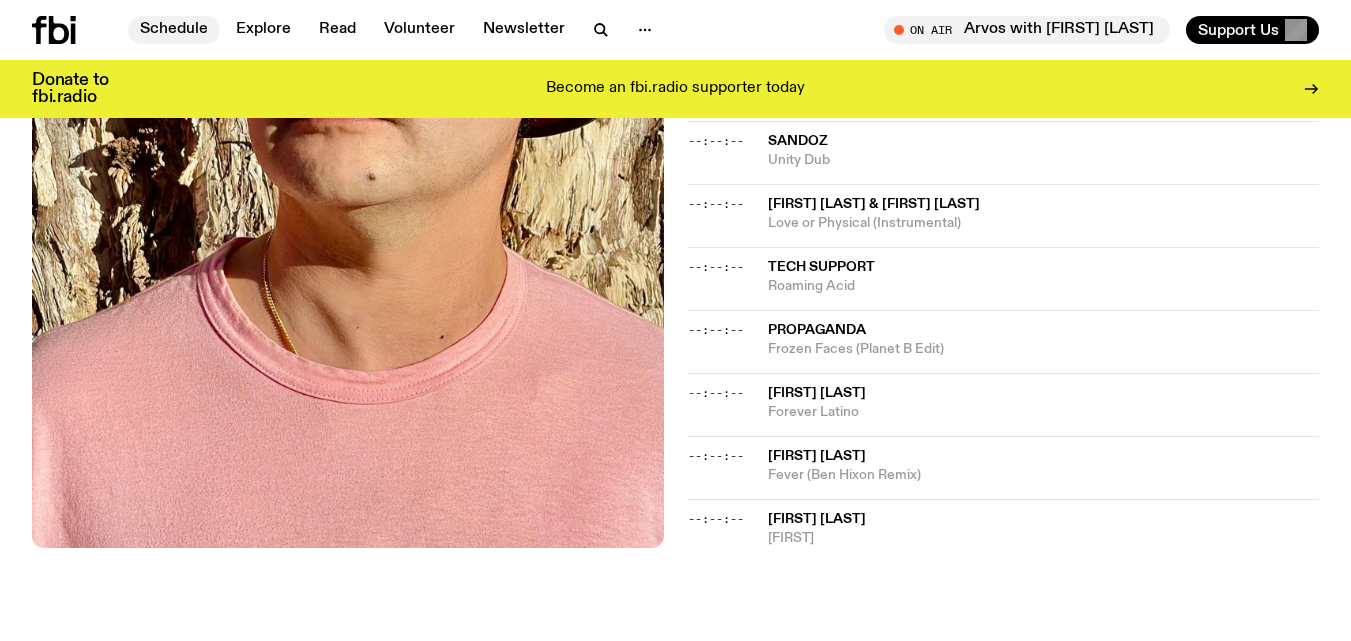 click on "Schedule" at bounding box center [174, 30] 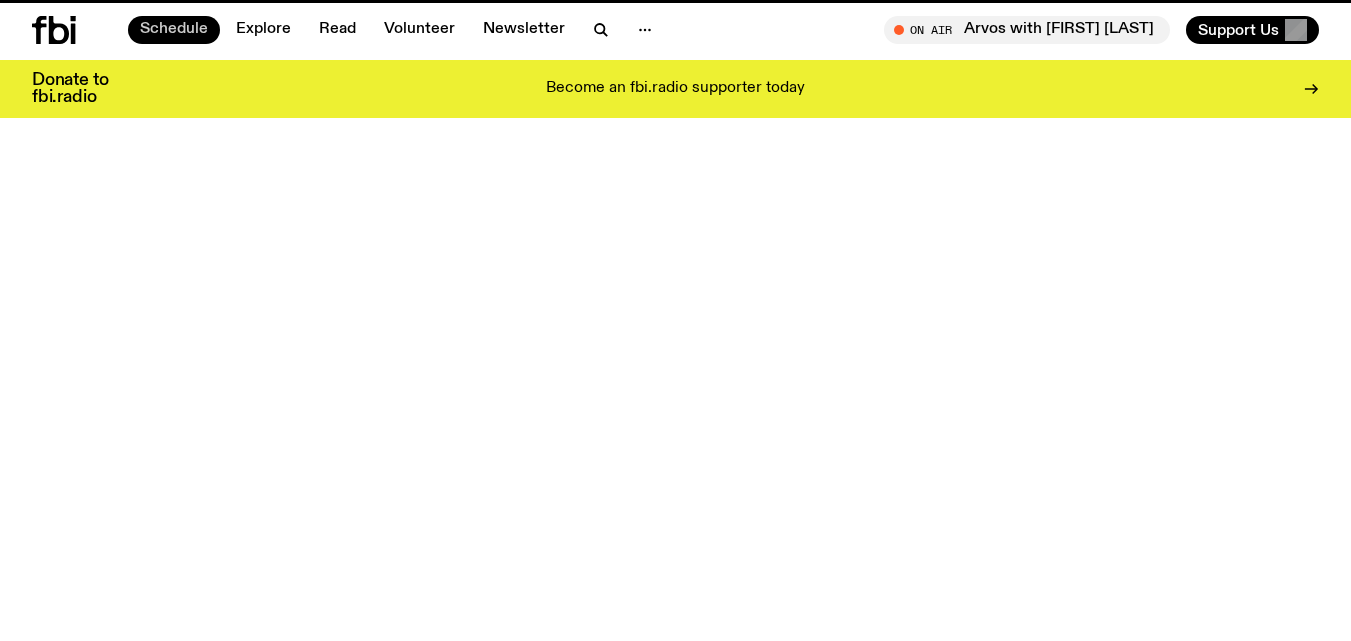 scroll, scrollTop: 0, scrollLeft: 0, axis: both 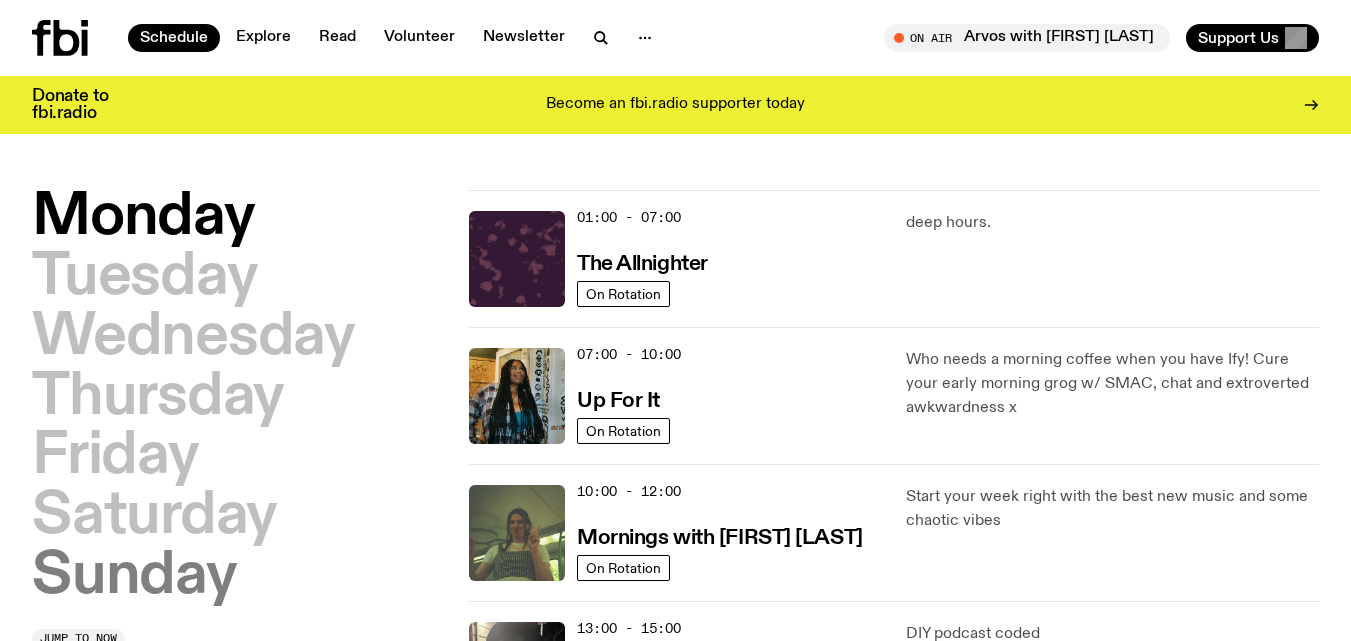 click on "Sunday" at bounding box center [134, 577] 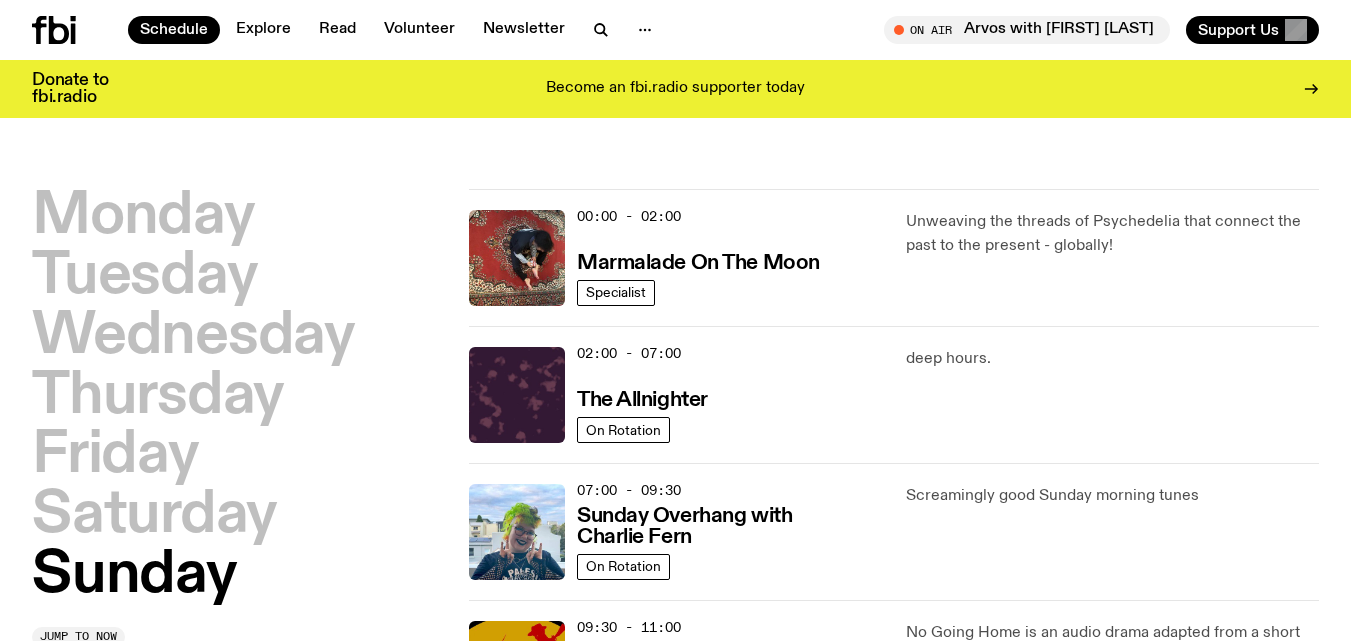 scroll, scrollTop: 56, scrollLeft: 0, axis: vertical 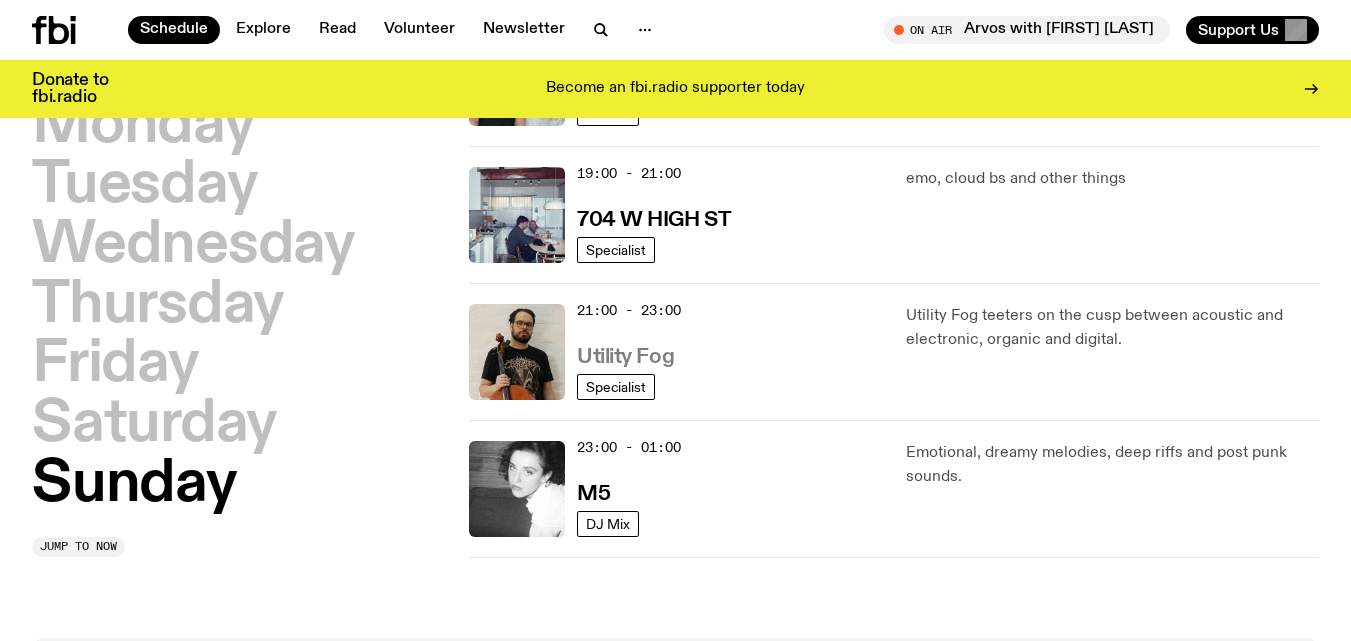 click on "Utility Fog" at bounding box center (625, 357) 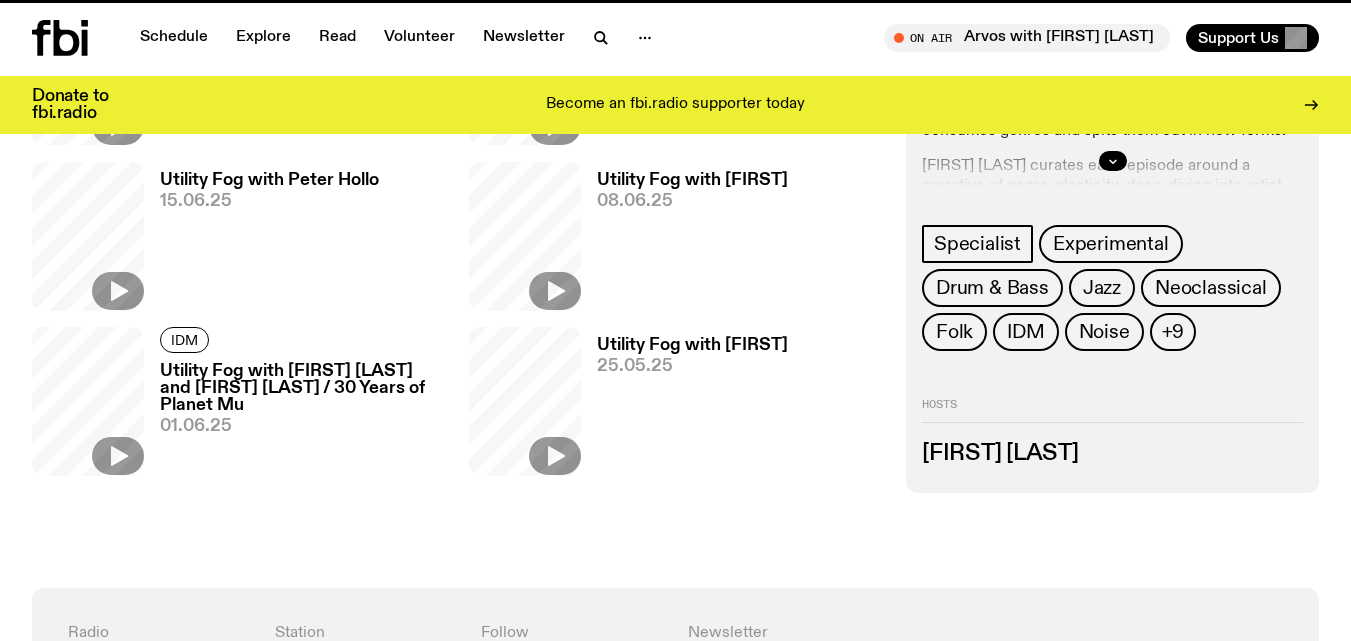 scroll, scrollTop: 0, scrollLeft: 0, axis: both 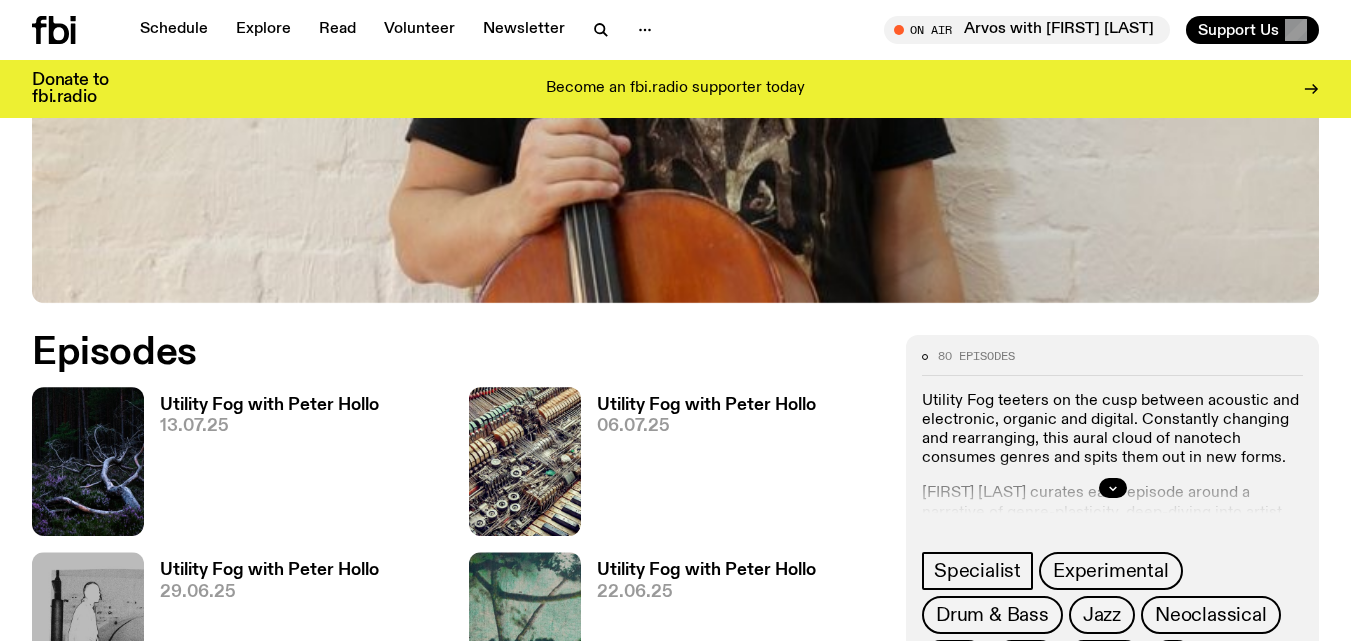 click on "Utility Fog with Peter Hollo" at bounding box center [269, 405] 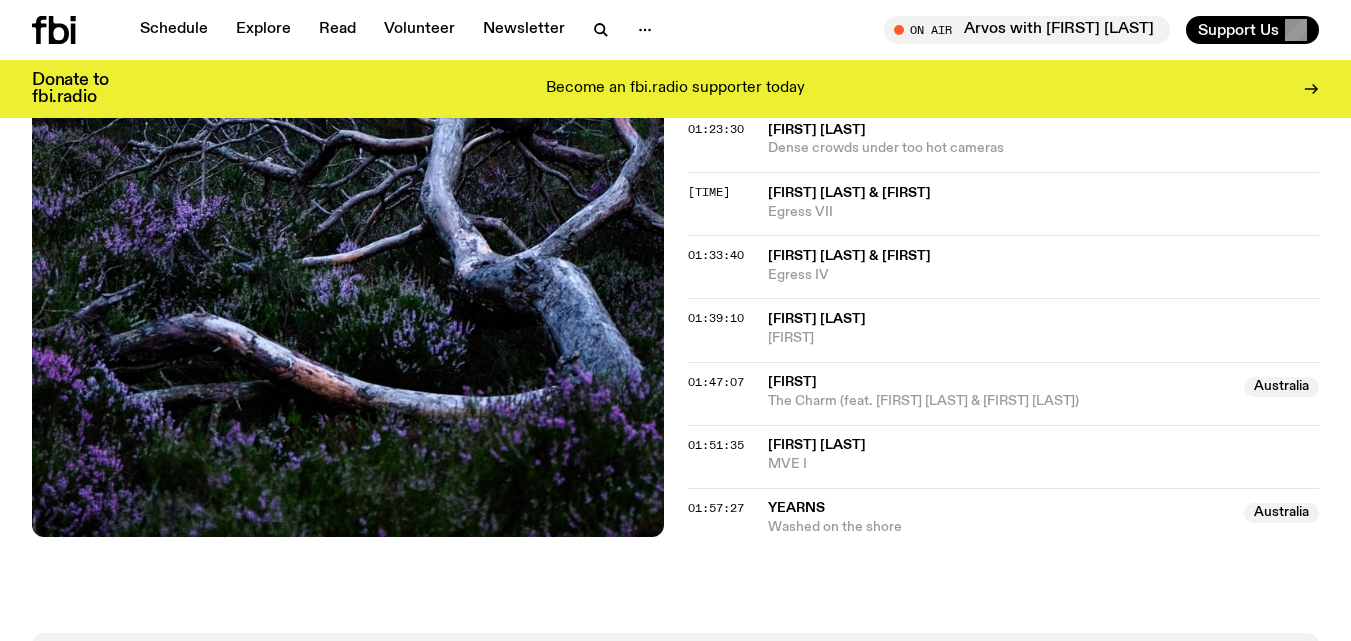scroll, scrollTop: 1840, scrollLeft: 0, axis: vertical 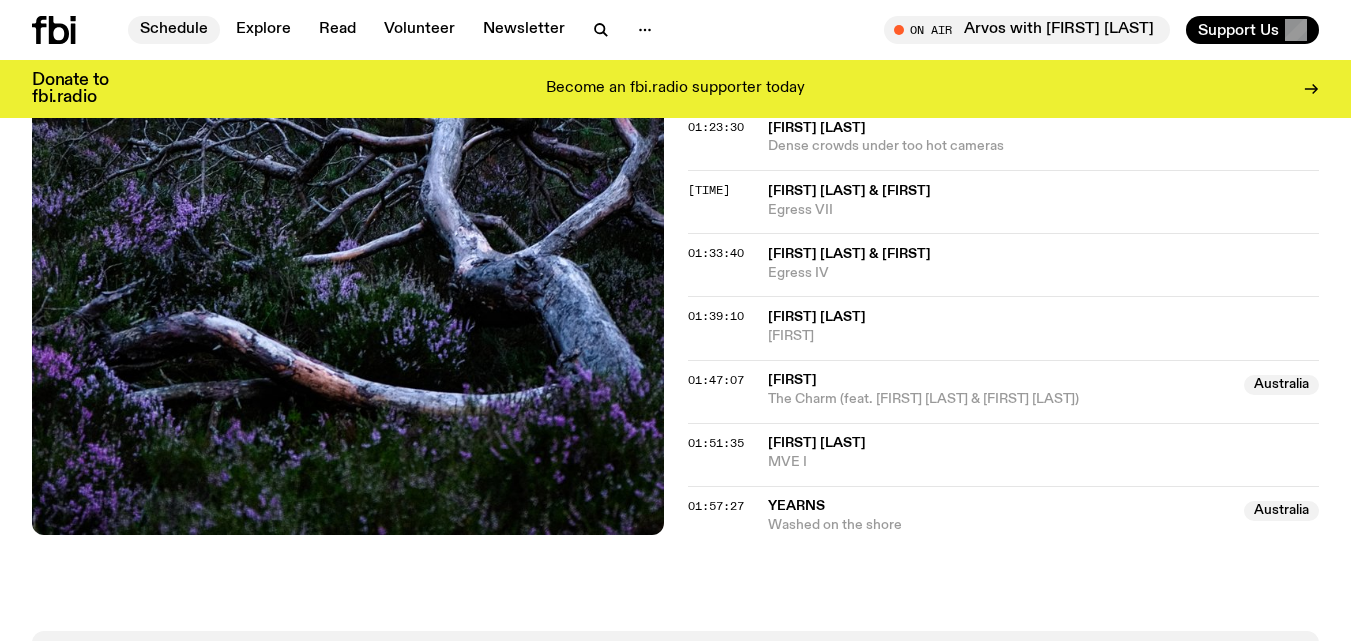 click on "Schedule" at bounding box center (174, 30) 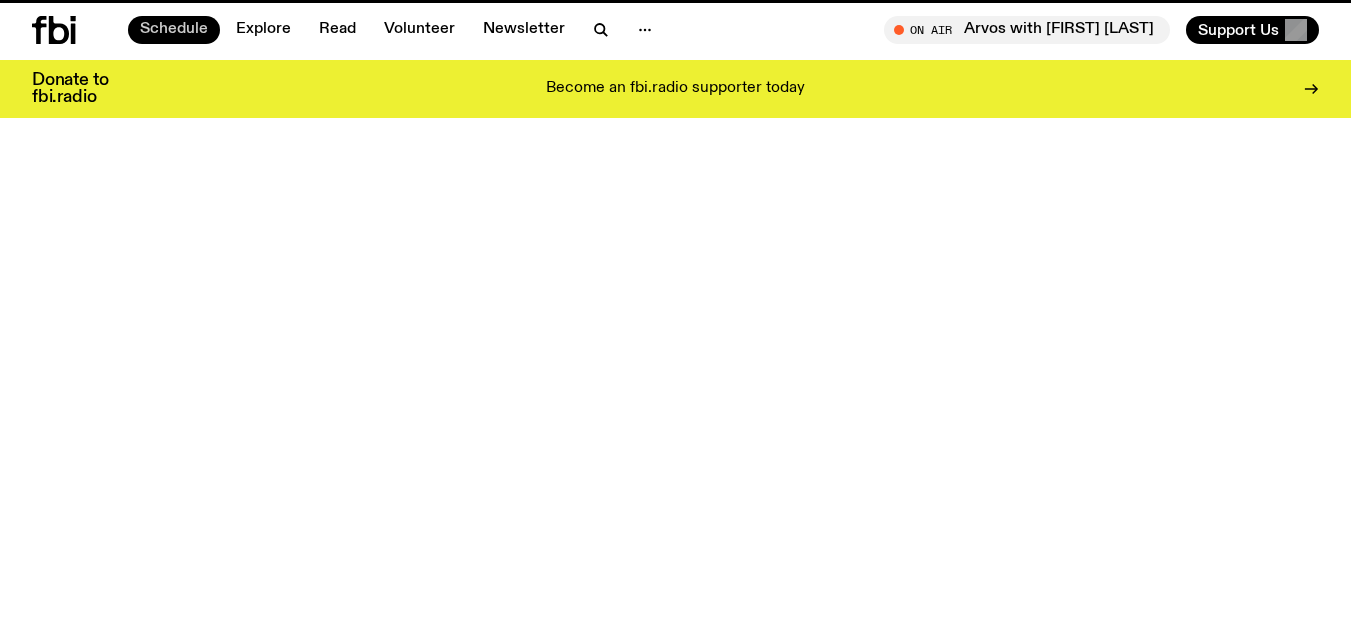 scroll, scrollTop: 0, scrollLeft: 0, axis: both 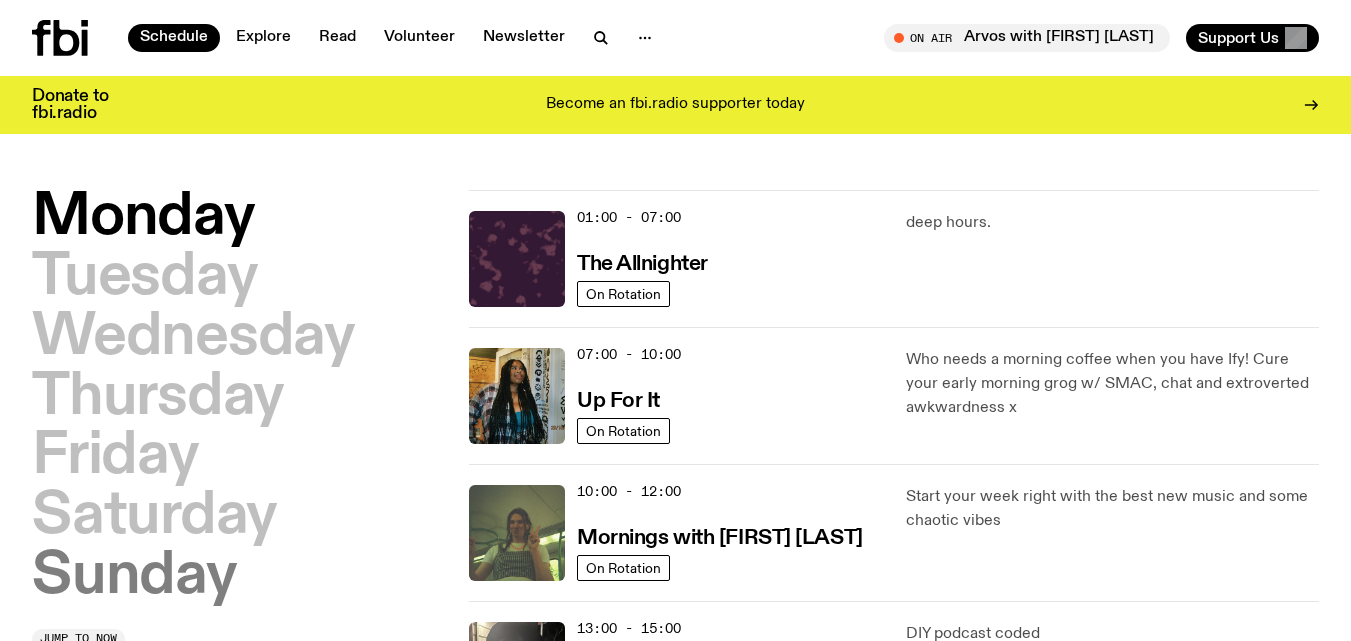 click on "Sunday" at bounding box center (134, 577) 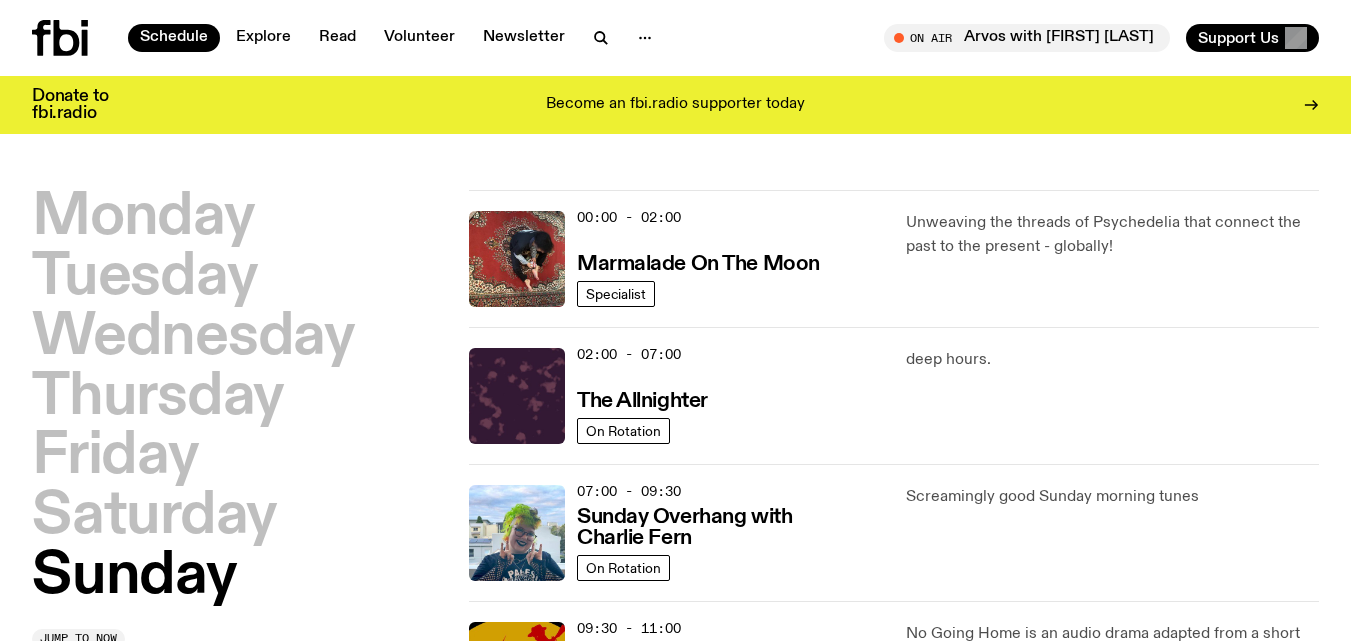 scroll, scrollTop: 56, scrollLeft: 0, axis: vertical 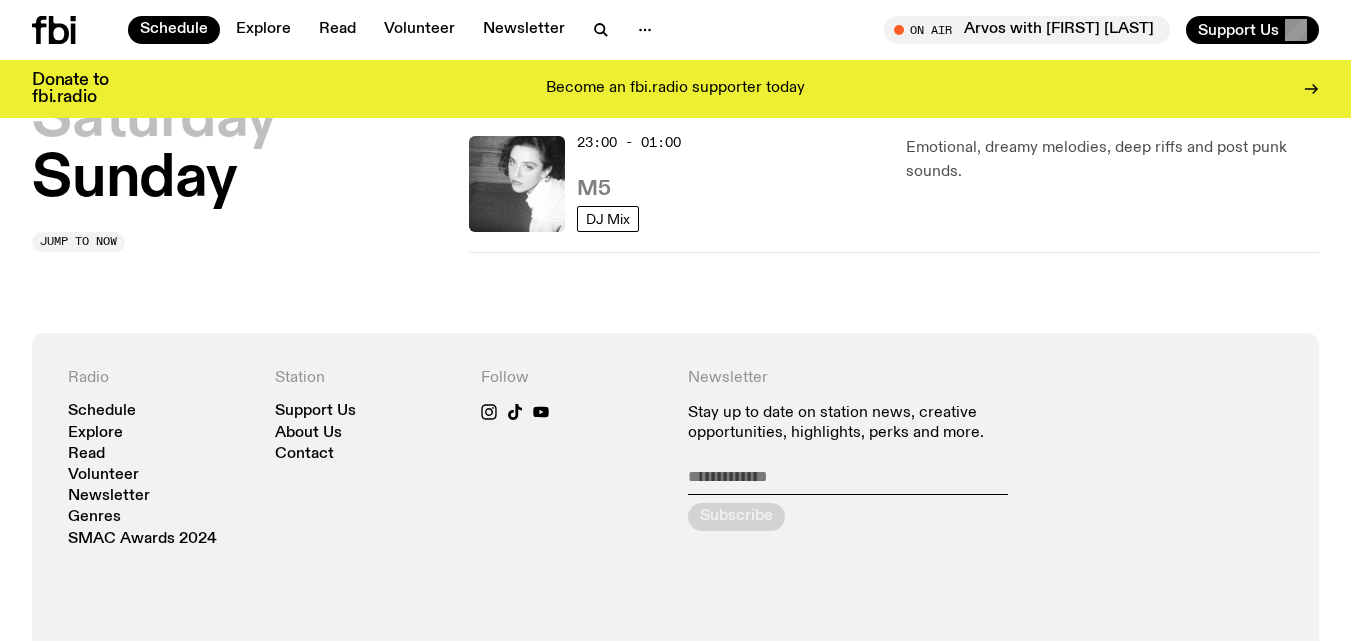 click on "M5" at bounding box center [593, 189] 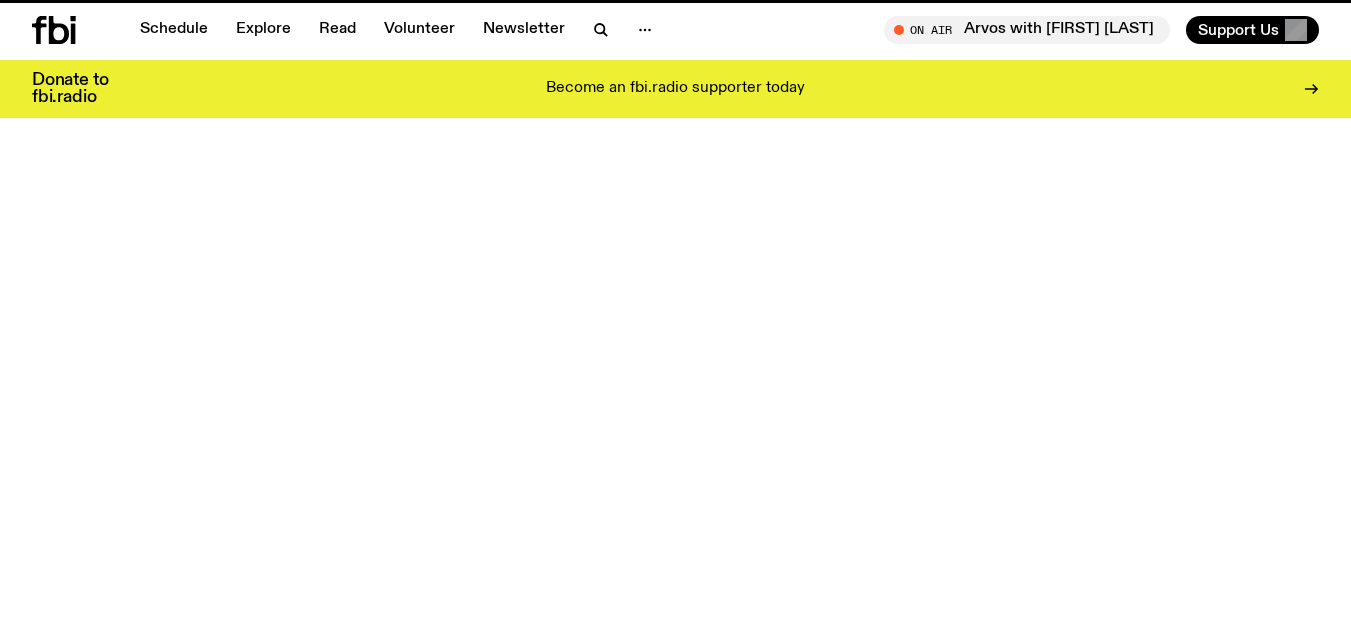 scroll, scrollTop: 0, scrollLeft: 0, axis: both 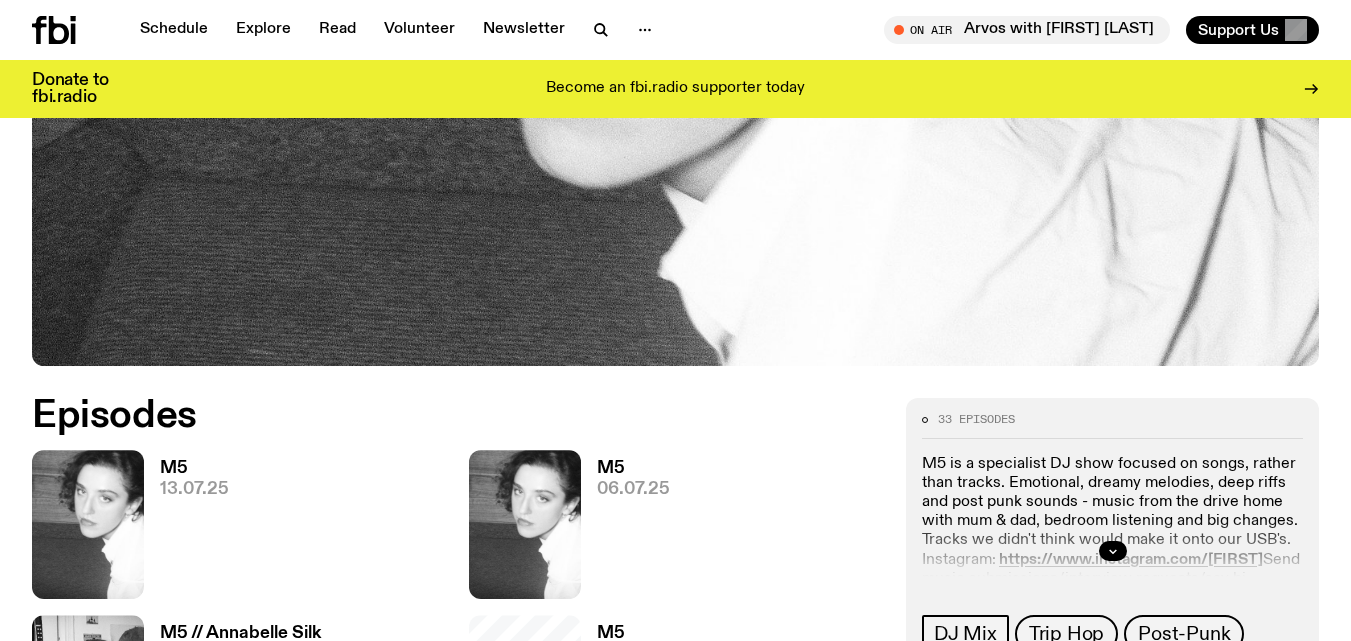 click on "M5" at bounding box center [194, 468] 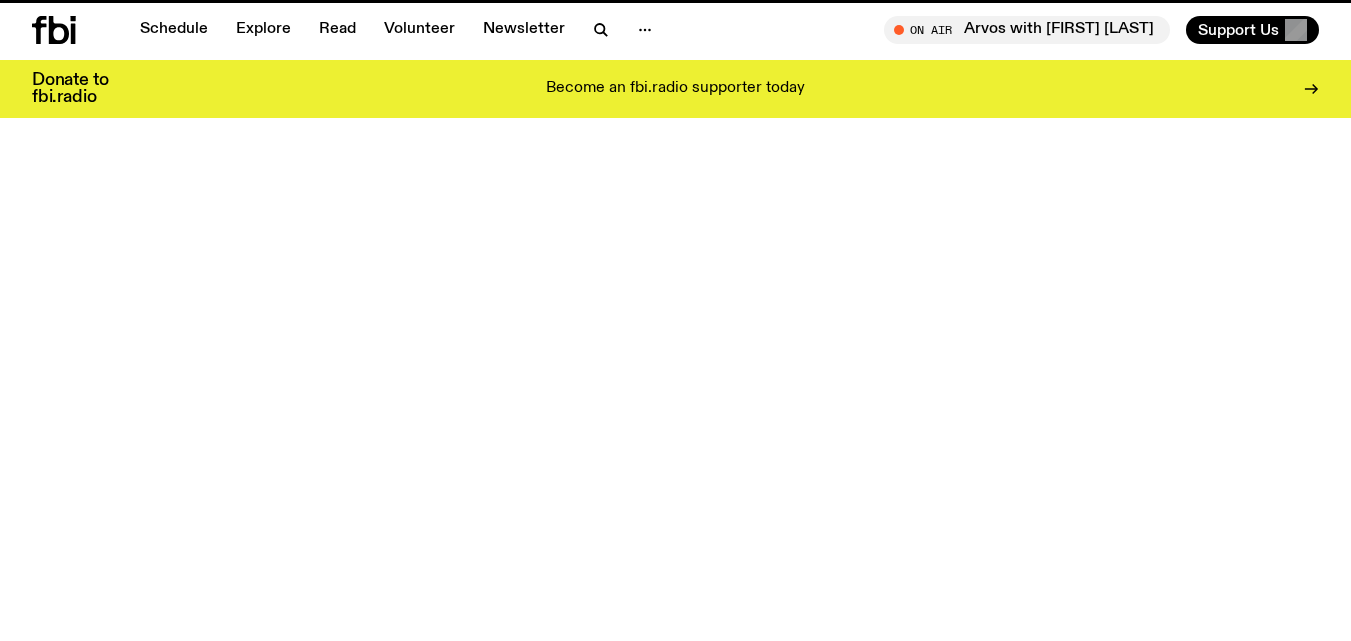 scroll, scrollTop: 0, scrollLeft: 0, axis: both 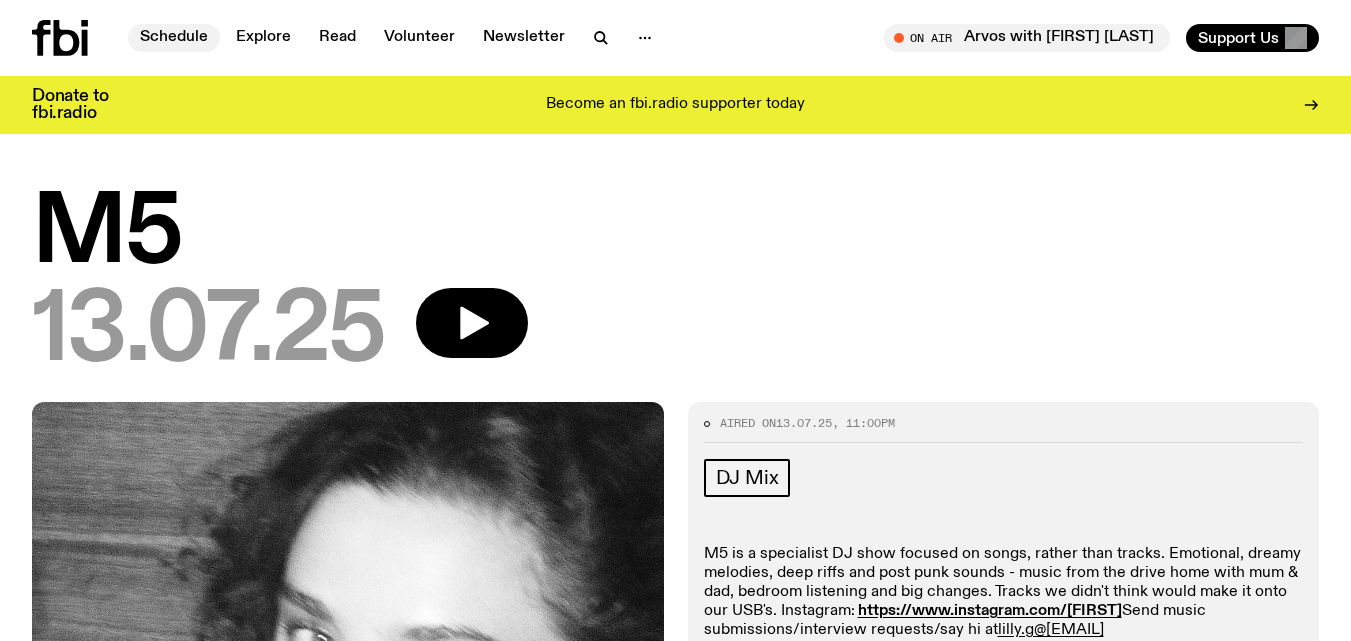 click on "Schedule" at bounding box center [174, 38] 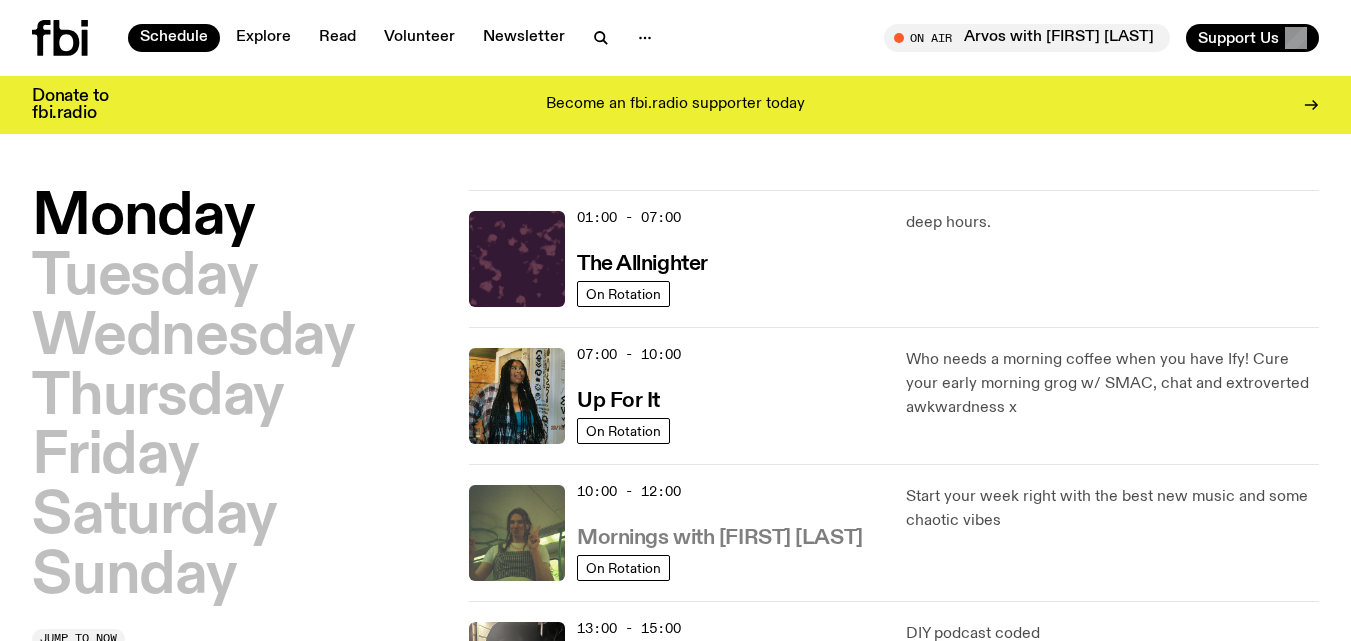 click on "Mornings with [FIRST] [LAST]" at bounding box center (720, 538) 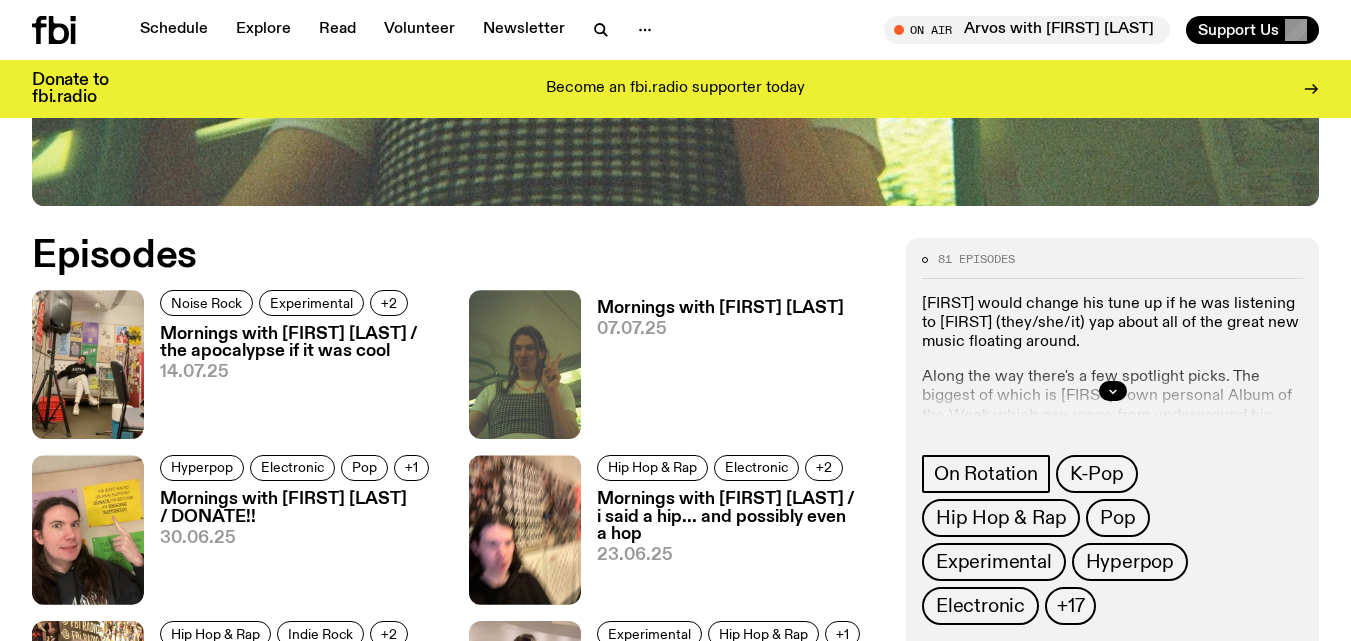 scroll, scrollTop: 829, scrollLeft: 0, axis: vertical 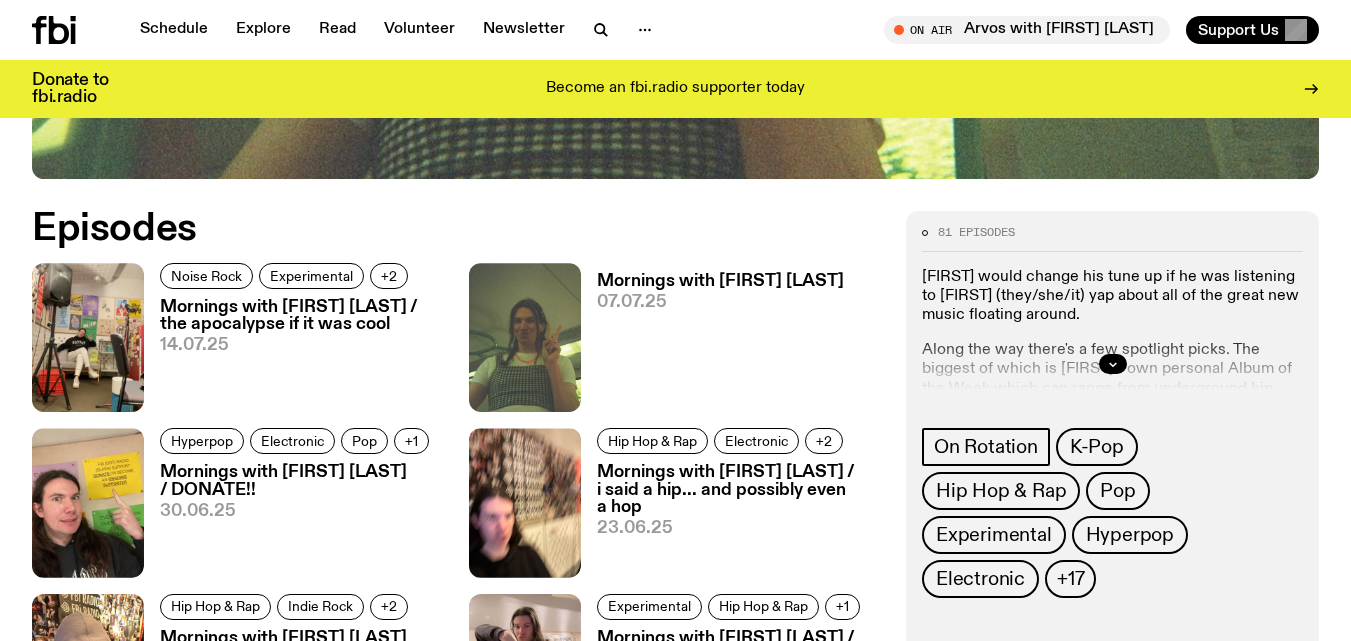 click on "Mornings with [FIRST] [LAST] / the apocalypse if it was cool" at bounding box center (302, 316) 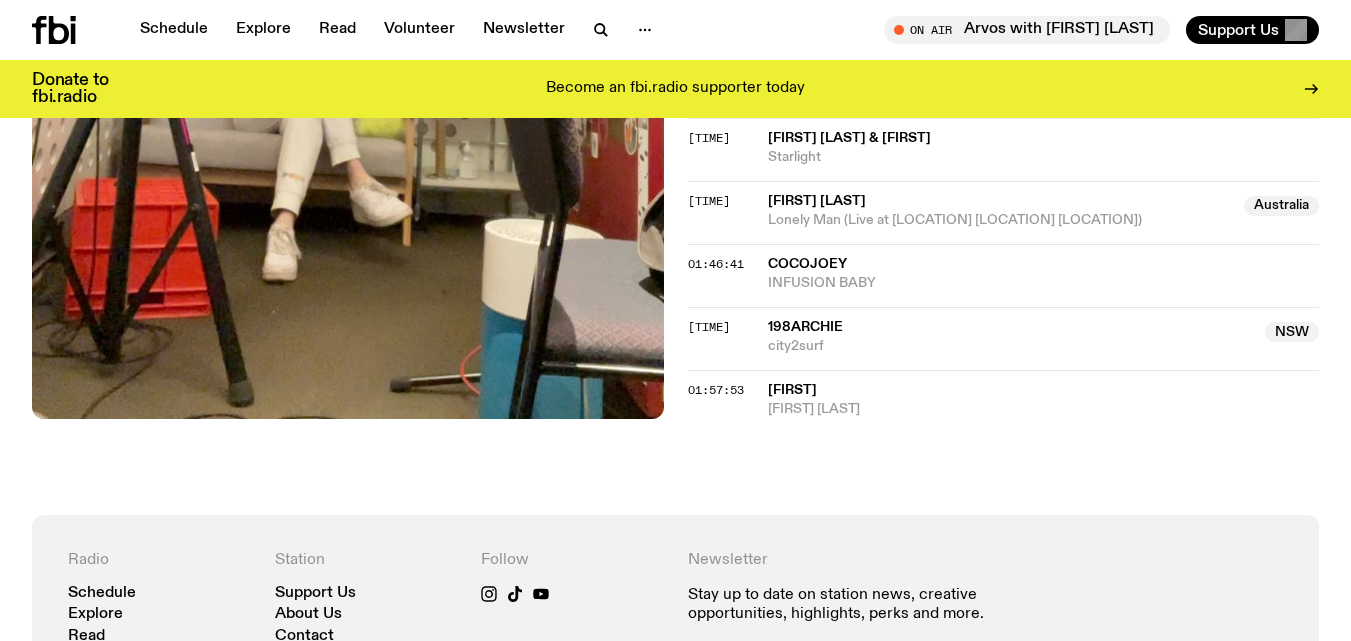 scroll, scrollTop: 2320, scrollLeft: 0, axis: vertical 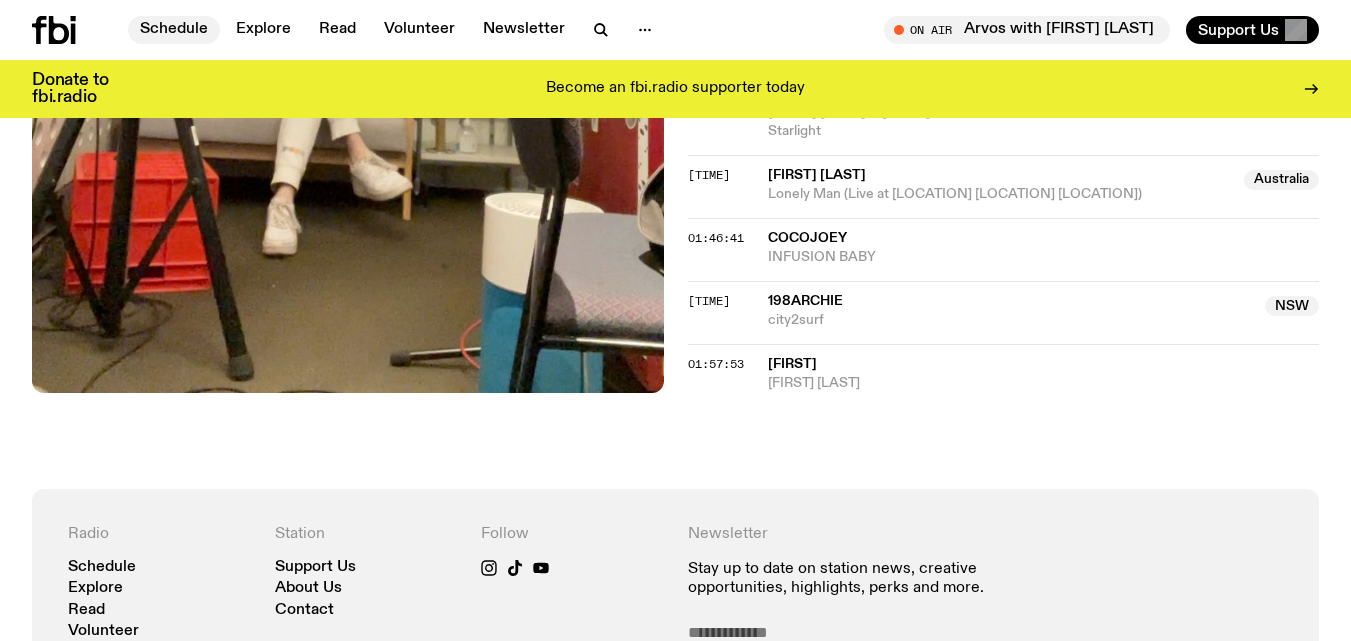 click on "Schedule" at bounding box center [174, 30] 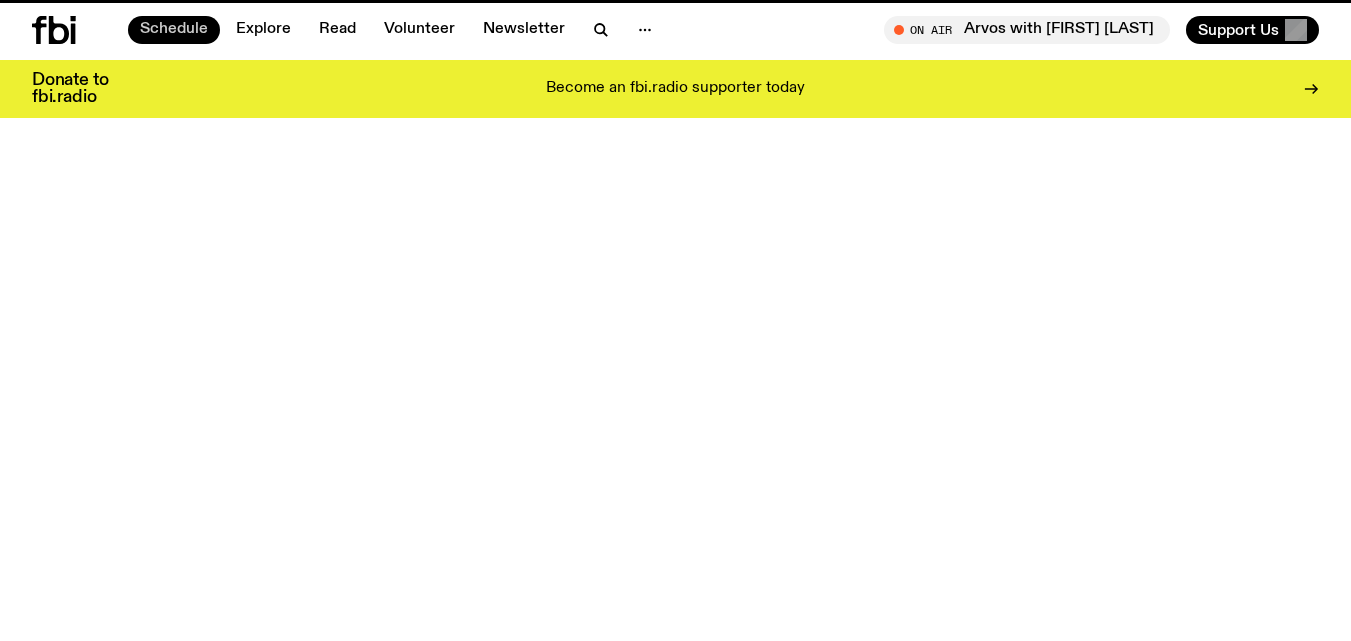 scroll, scrollTop: 0, scrollLeft: 0, axis: both 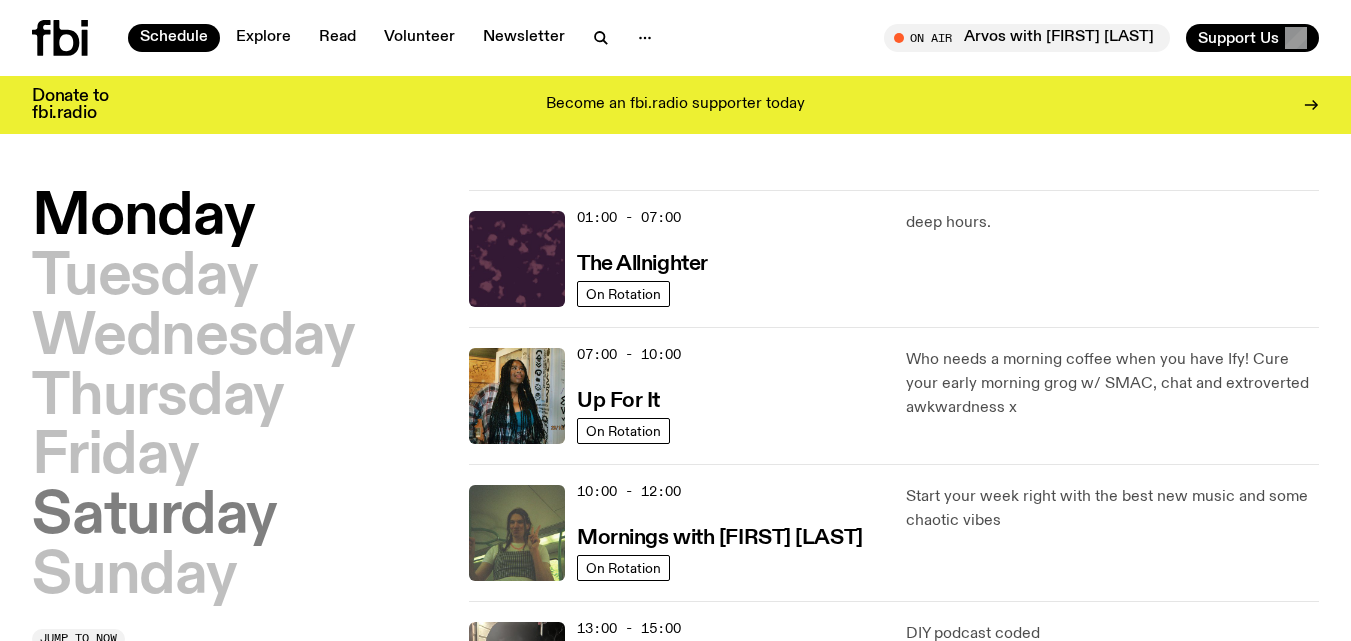 click on "Saturday" at bounding box center (154, 517) 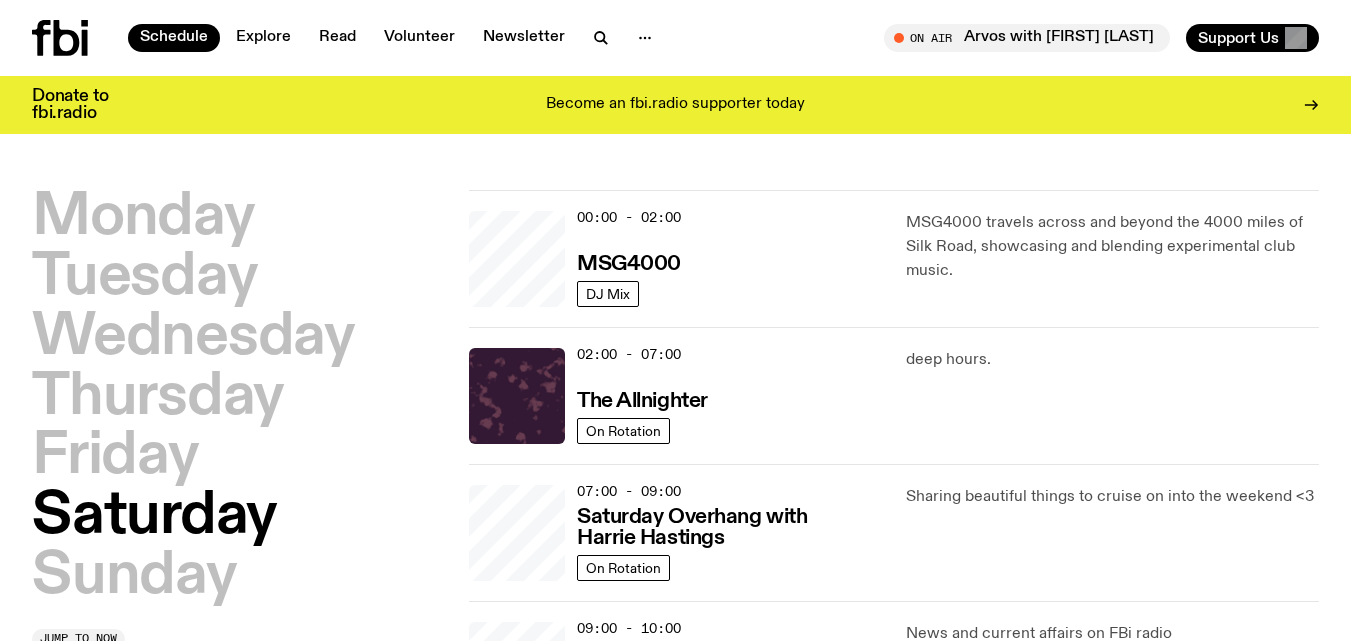 scroll, scrollTop: 56, scrollLeft: 0, axis: vertical 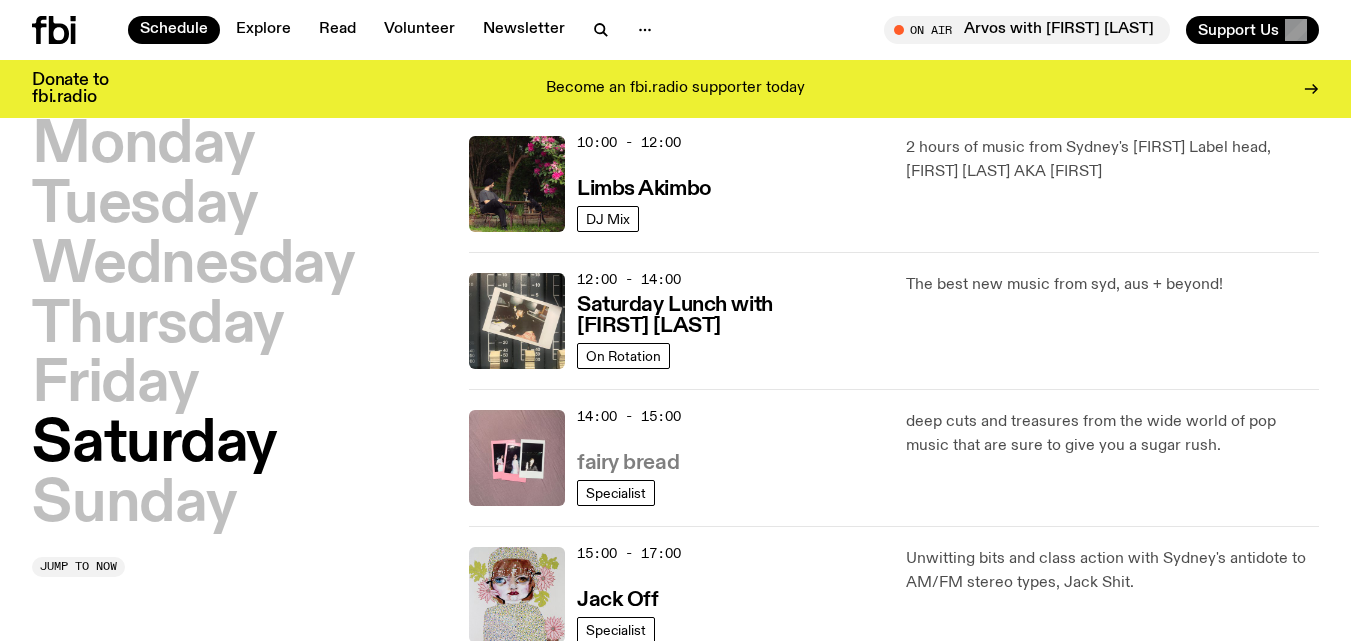 click on "fairy bread" at bounding box center (628, 461) 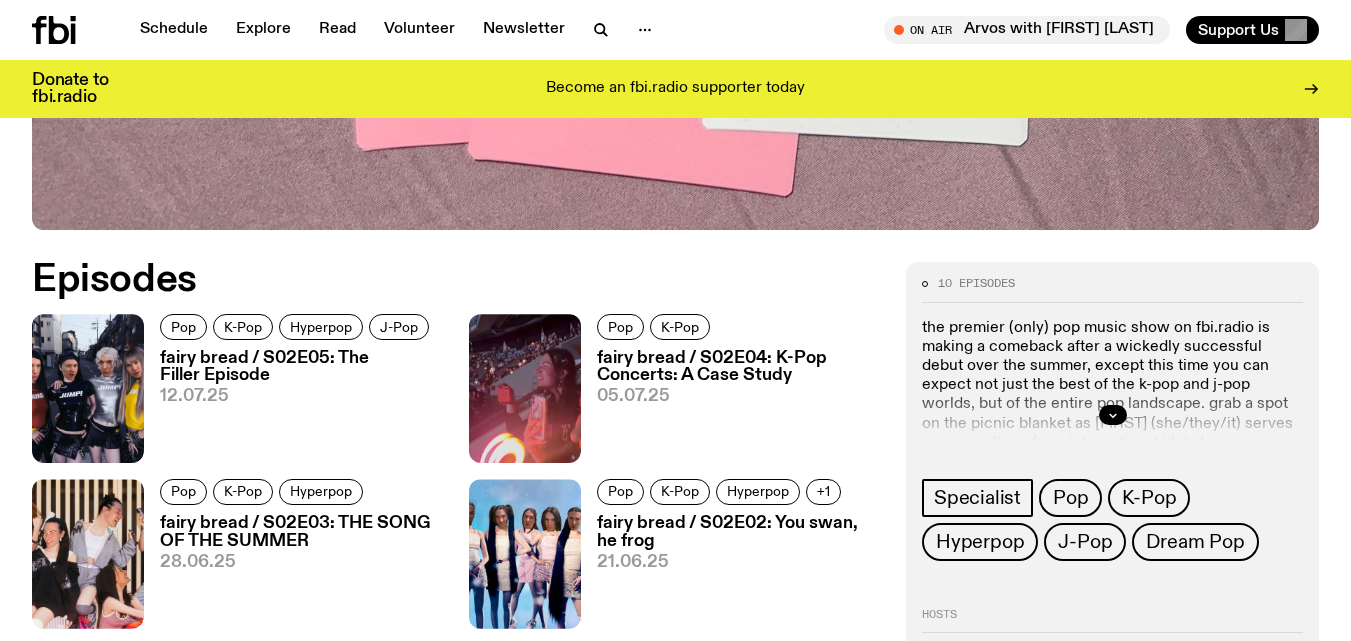 scroll, scrollTop: 783, scrollLeft: 0, axis: vertical 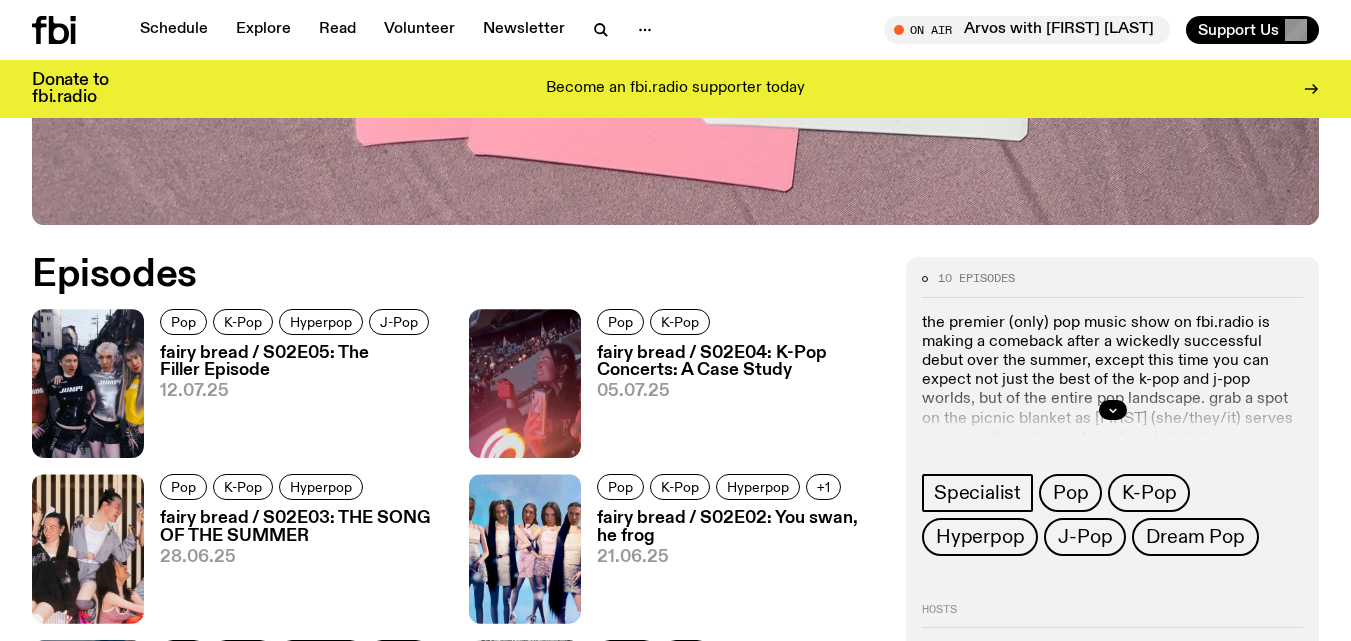 click on "fairy bread / S02E05: The Filler Episode" at bounding box center [302, 362] 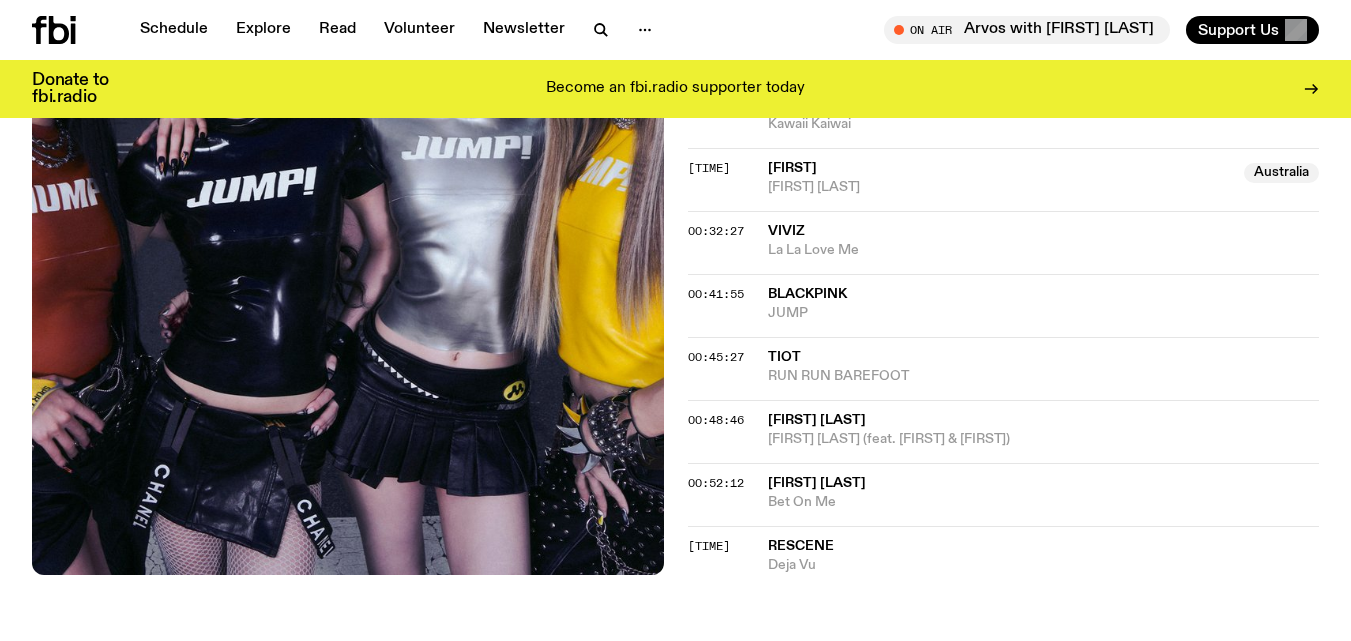 scroll, scrollTop: 1240, scrollLeft: 0, axis: vertical 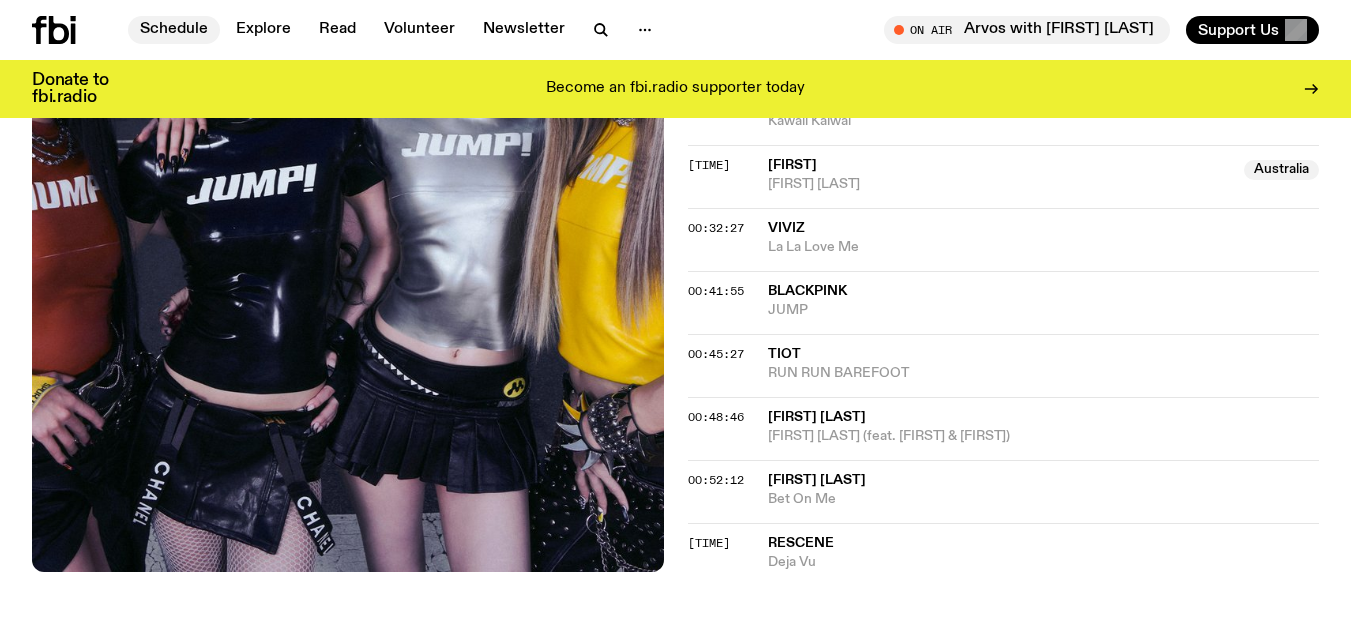 click on "Schedule" at bounding box center [174, 30] 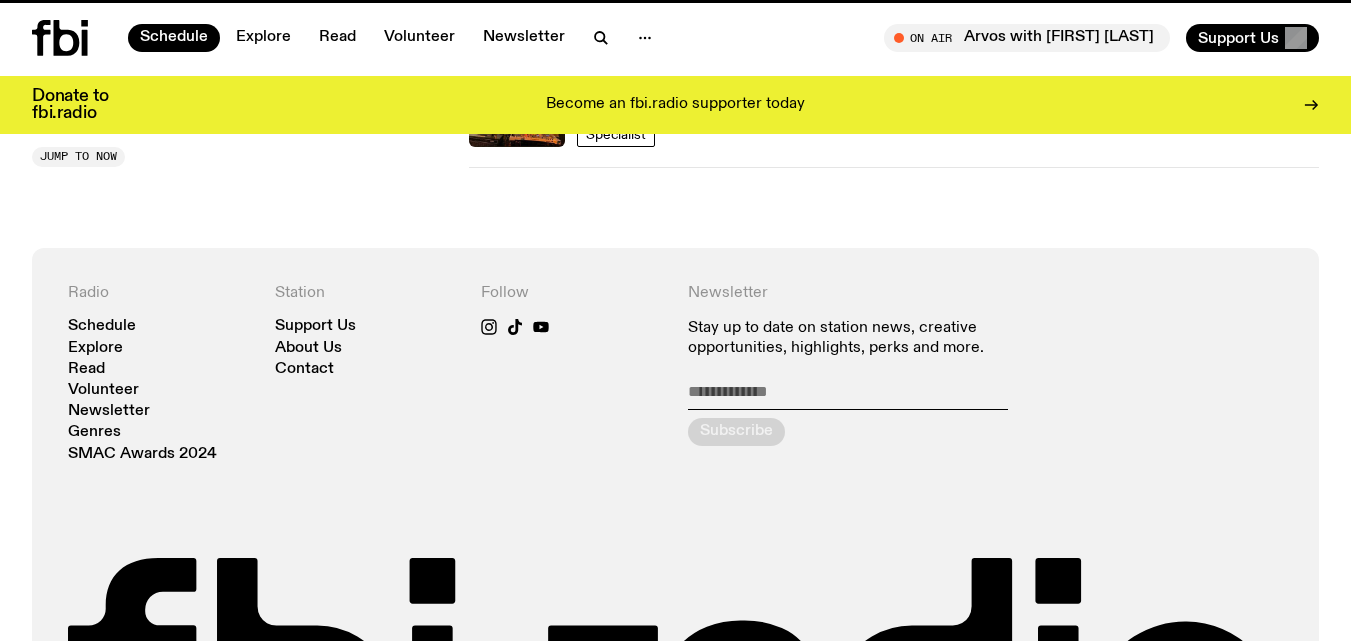 scroll, scrollTop: 0, scrollLeft: 0, axis: both 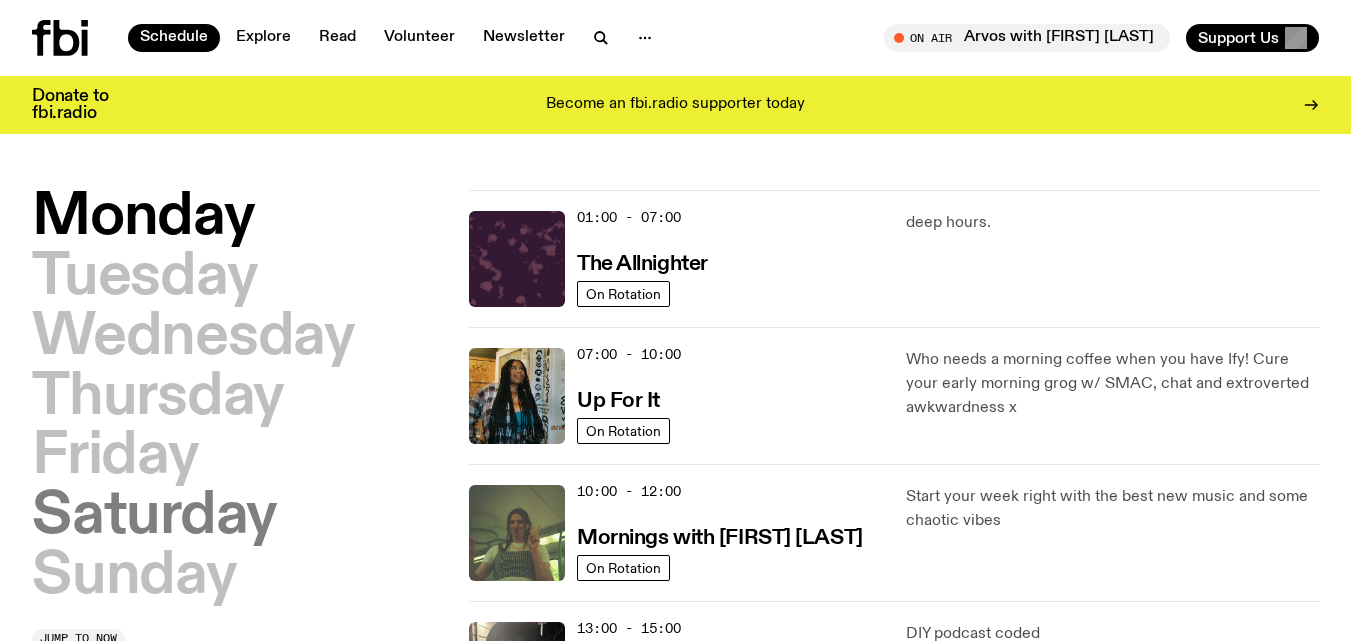 click on "Saturday" at bounding box center [154, 517] 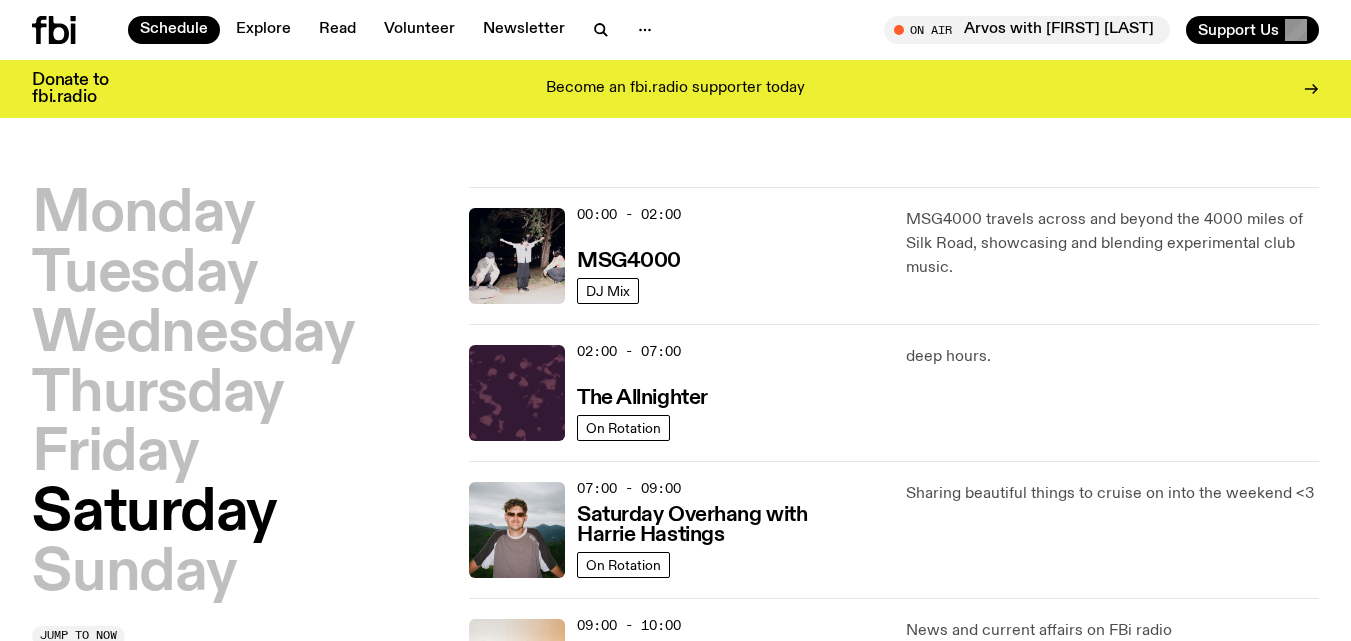 scroll, scrollTop: 56, scrollLeft: 0, axis: vertical 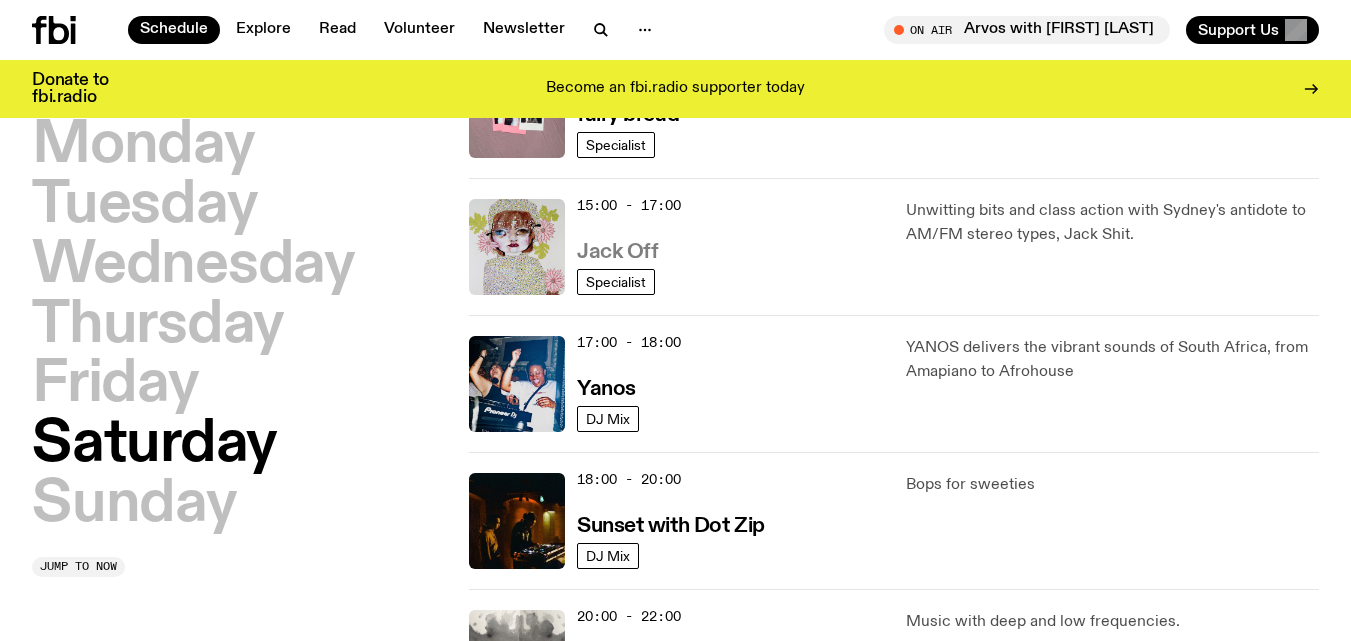 click on "Jack Off" at bounding box center [617, 252] 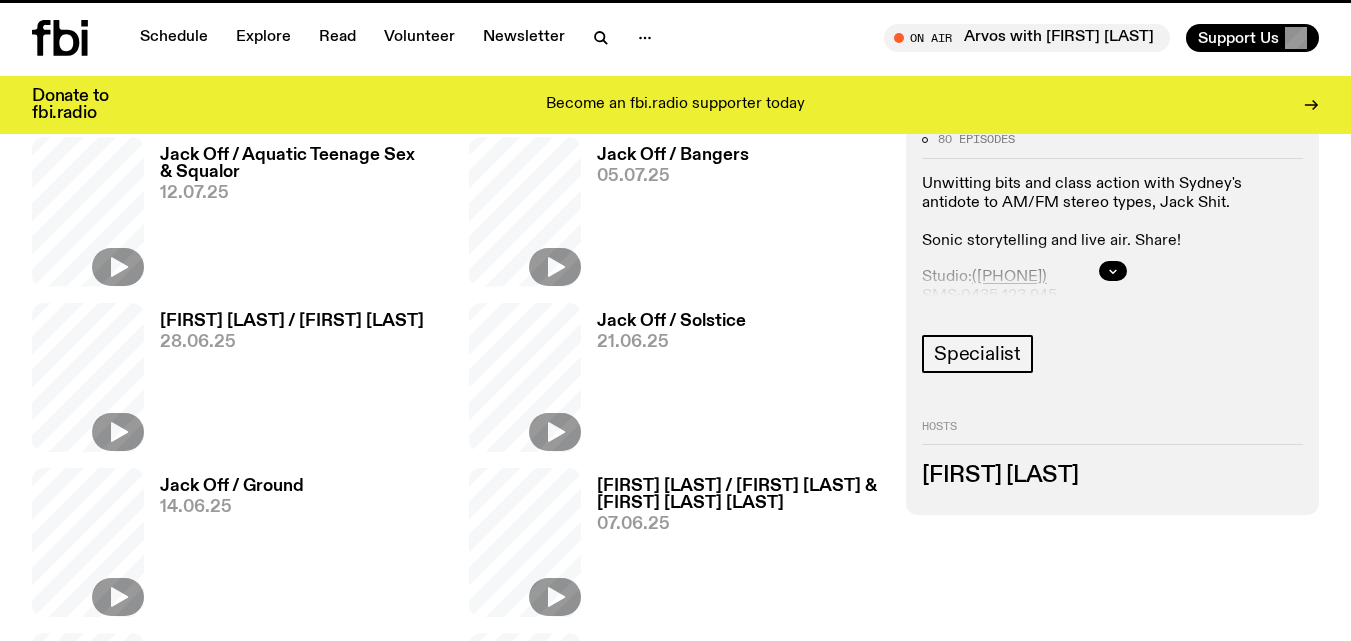 scroll, scrollTop: 0, scrollLeft: 0, axis: both 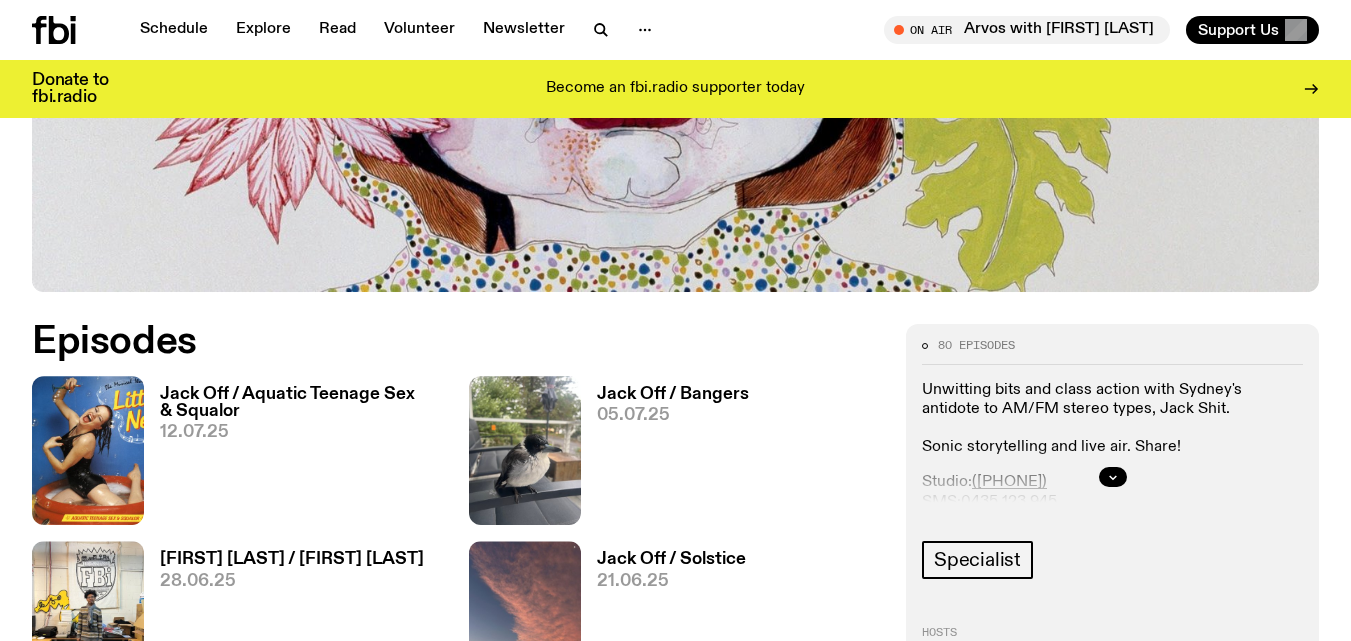 click on "Jack Off / Aquatic Teenage Sex & Squalor" at bounding box center [302, 403] 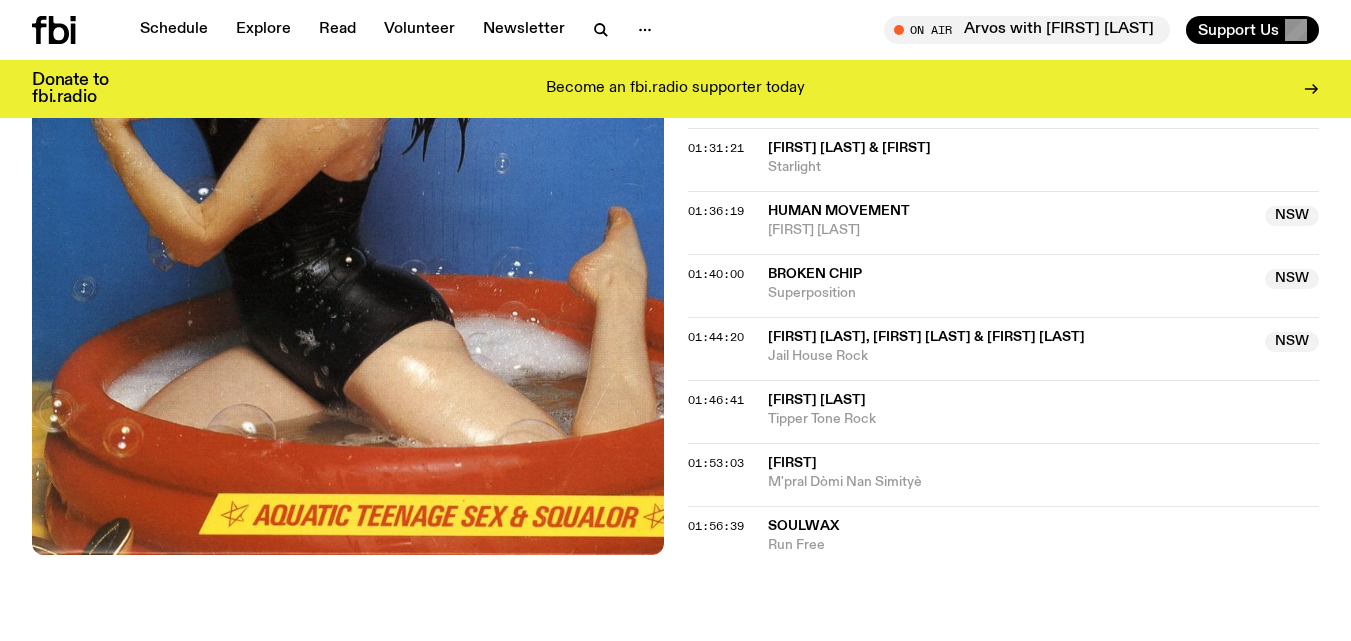 scroll, scrollTop: 2200, scrollLeft: 0, axis: vertical 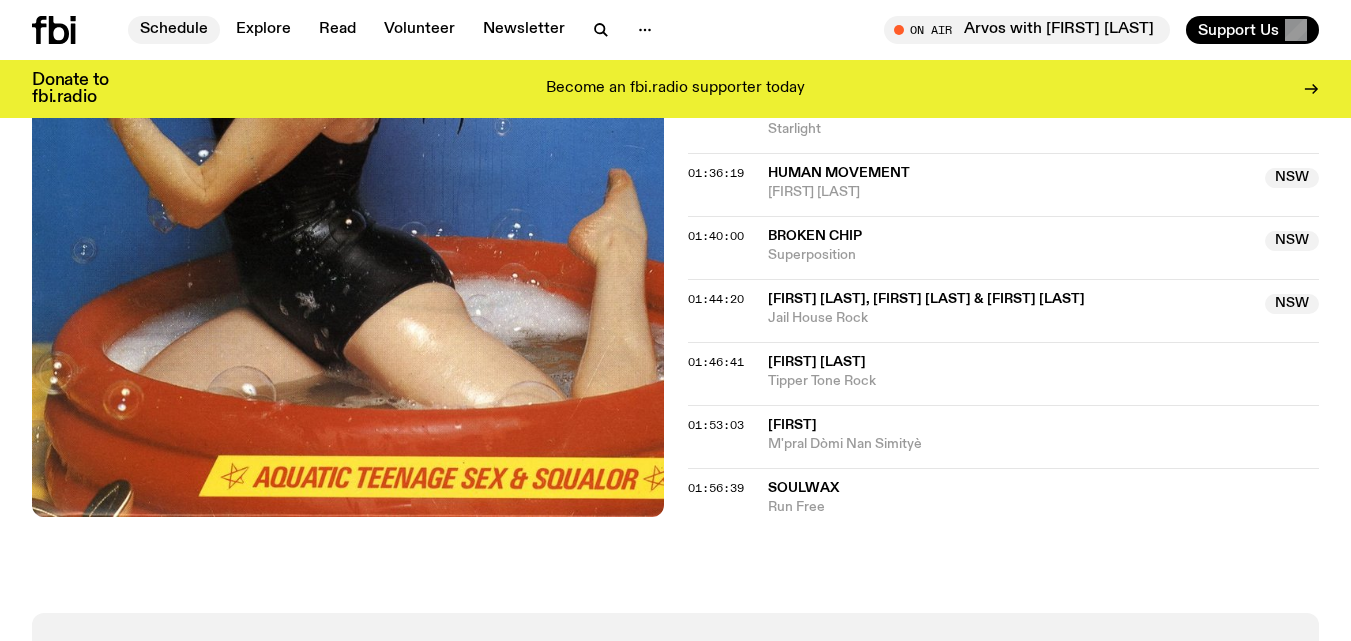 click on "Schedule" at bounding box center [174, 30] 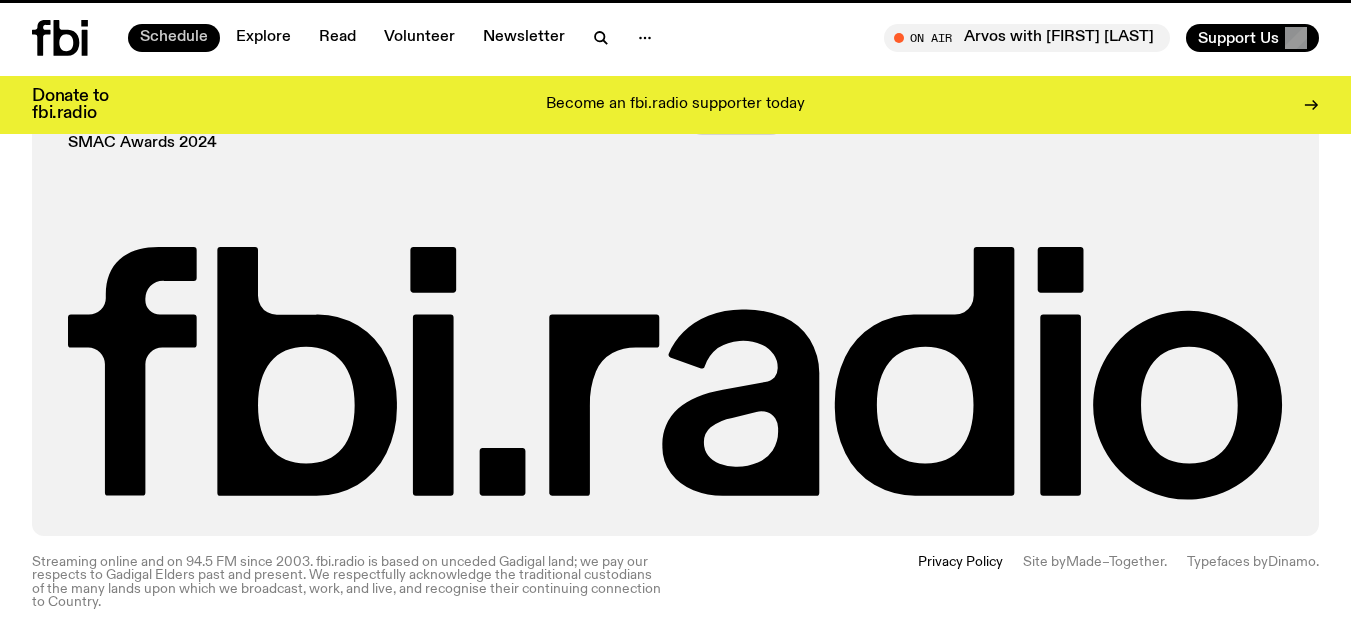 scroll, scrollTop: 0, scrollLeft: 0, axis: both 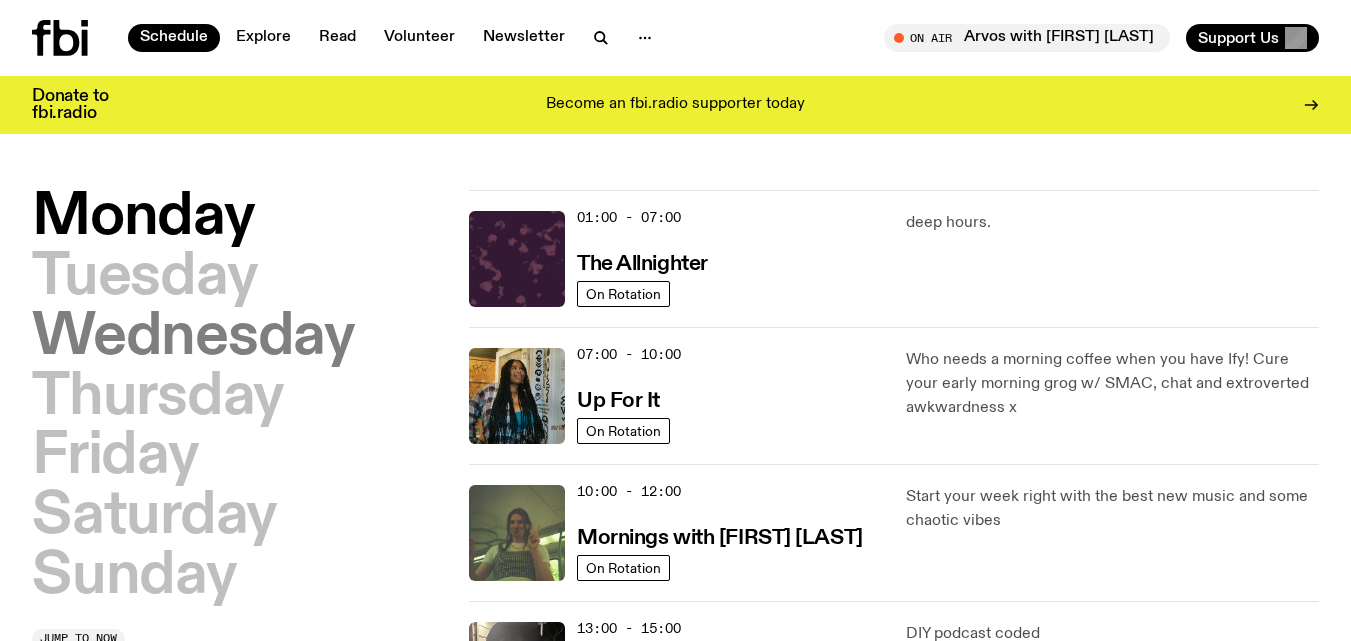 click on "Wednesday" at bounding box center [193, 338] 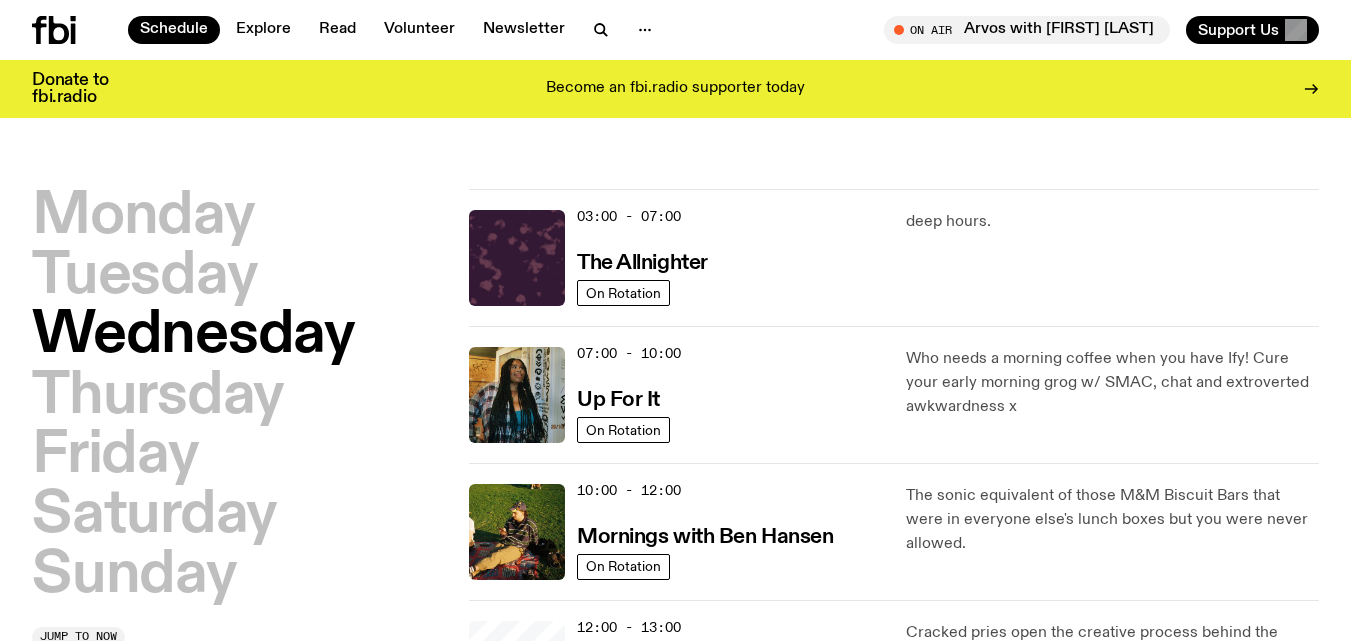 scroll, scrollTop: 56, scrollLeft: 0, axis: vertical 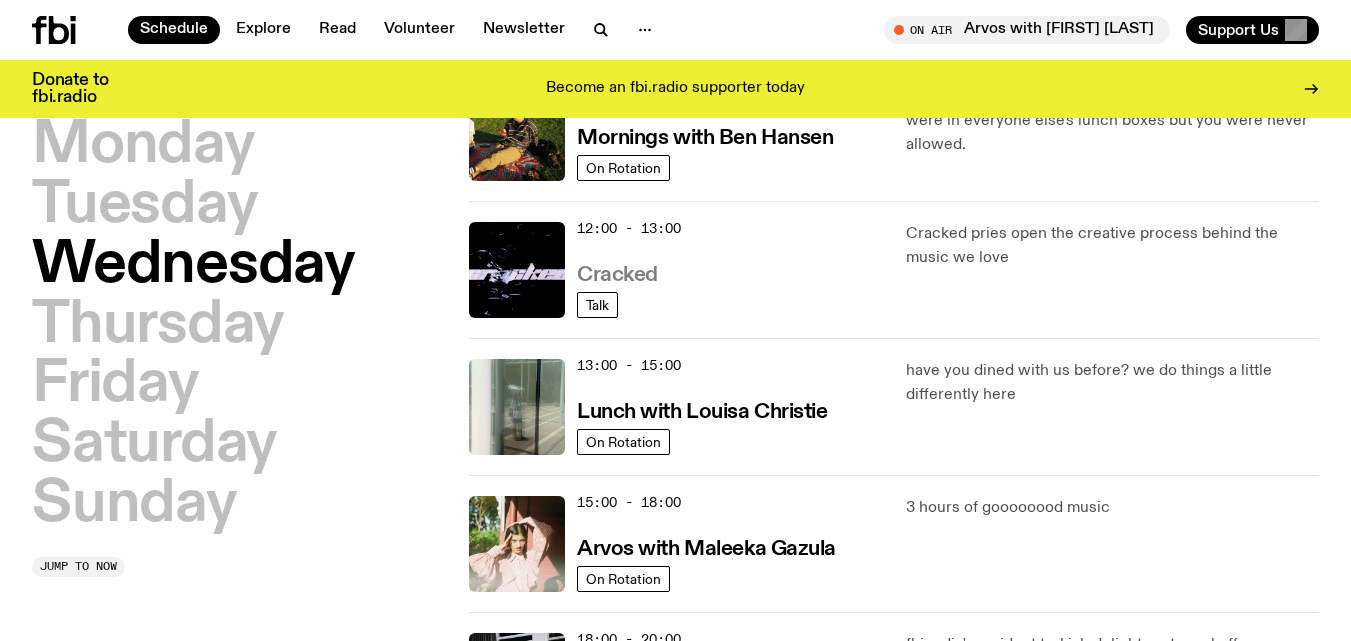 click on "Cracked" at bounding box center (617, 275) 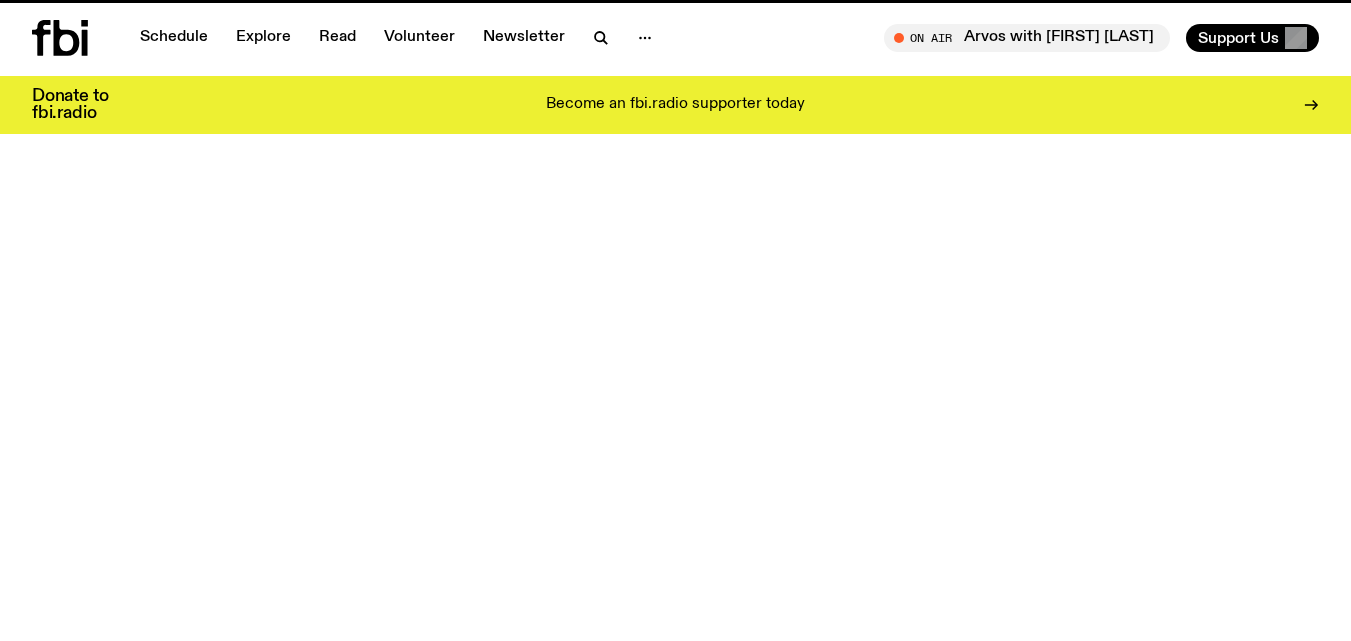 scroll, scrollTop: 0, scrollLeft: 0, axis: both 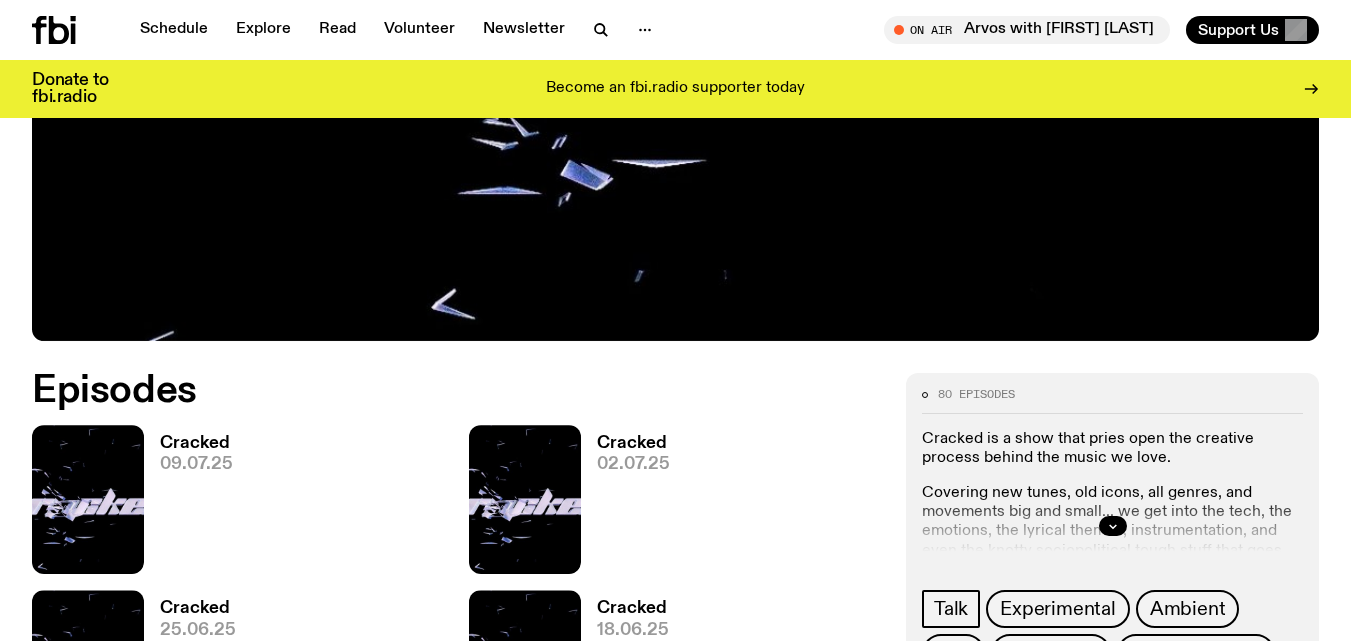 click on "Cracked" at bounding box center [196, 443] 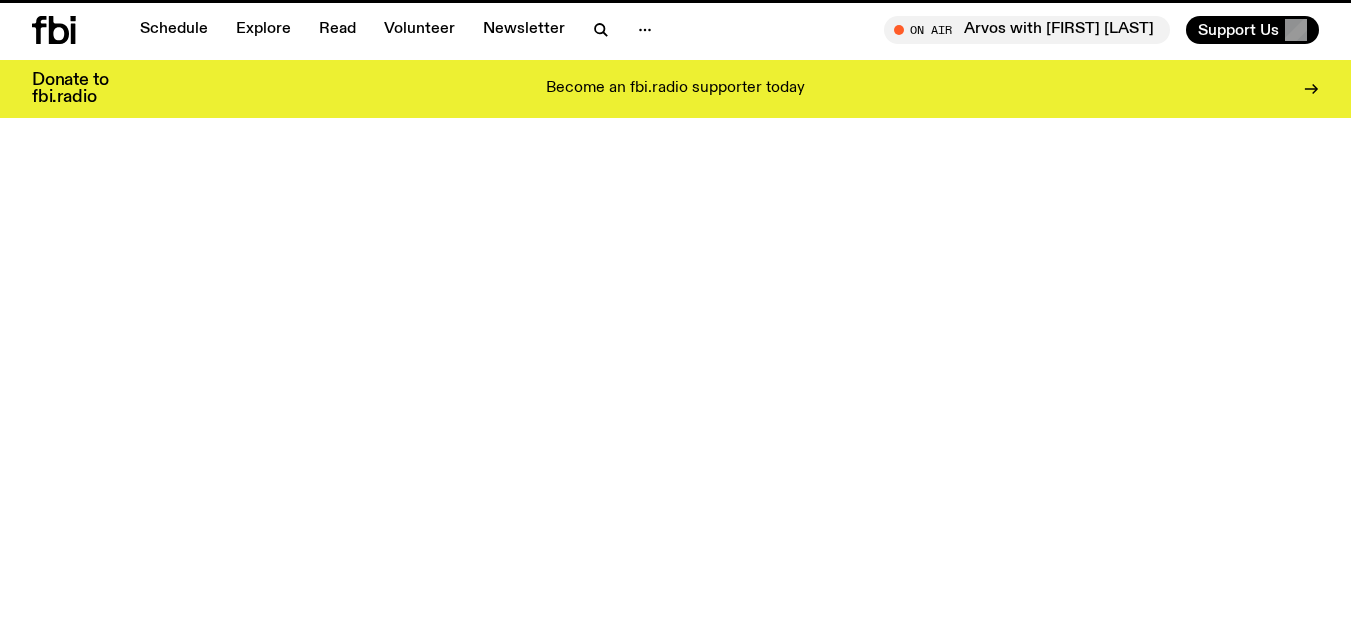 scroll, scrollTop: 0, scrollLeft: 0, axis: both 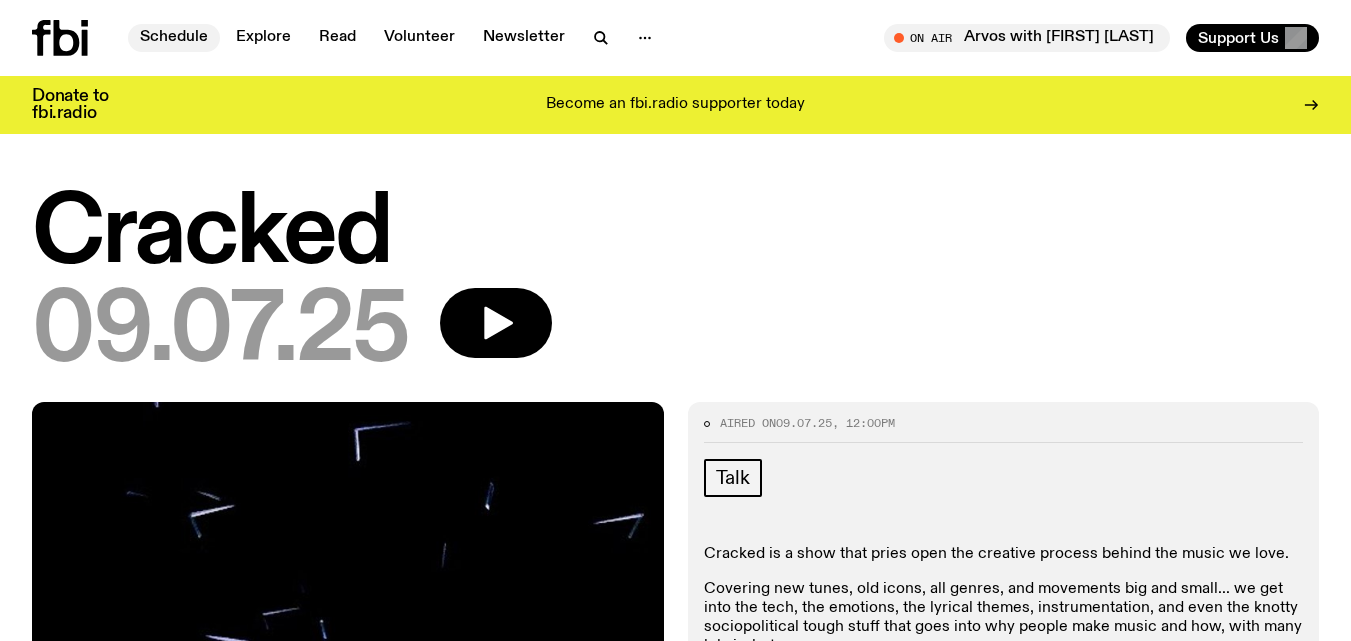click on "Schedule" at bounding box center (174, 38) 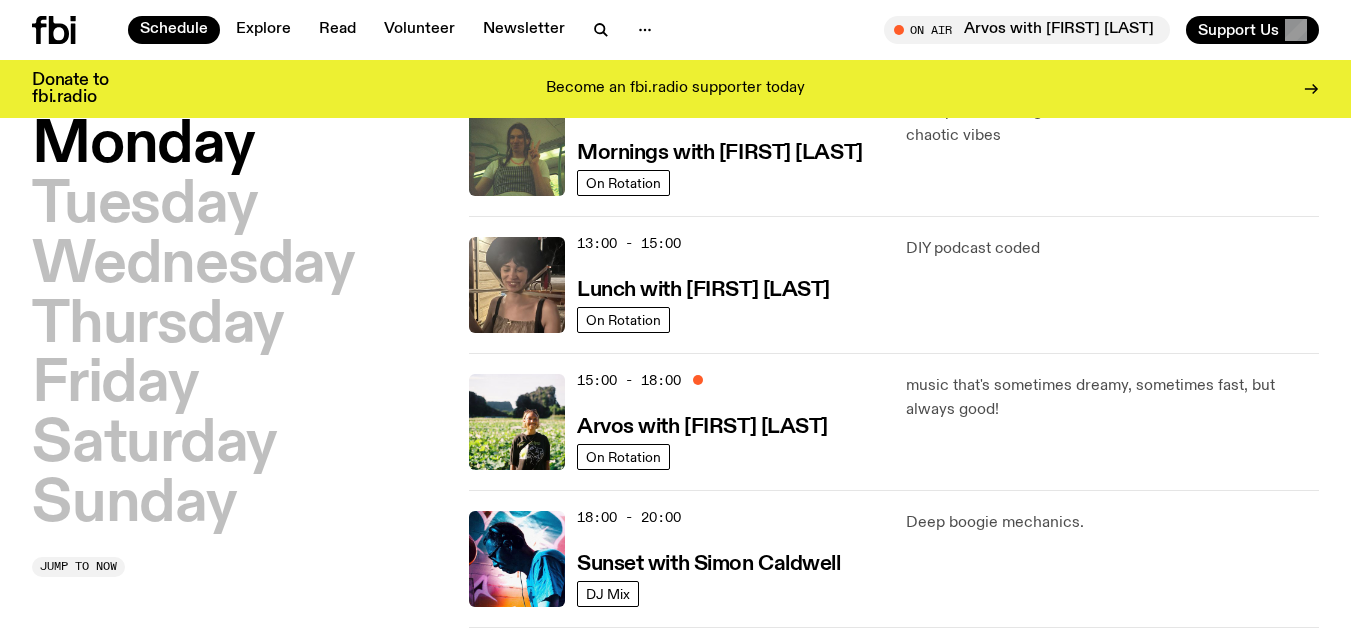 scroll, scrollTop: 391, scrollLeft: 0, axis: vertical 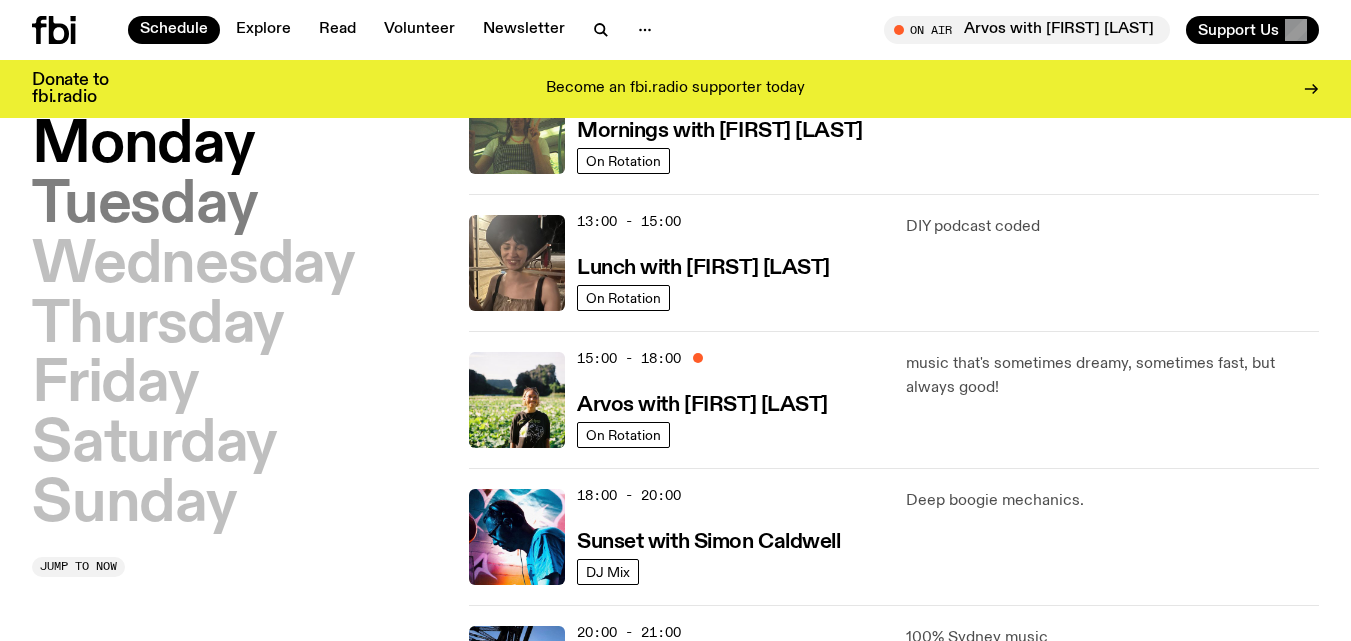 click on "Tuesday" at bounding box center [144, 206] 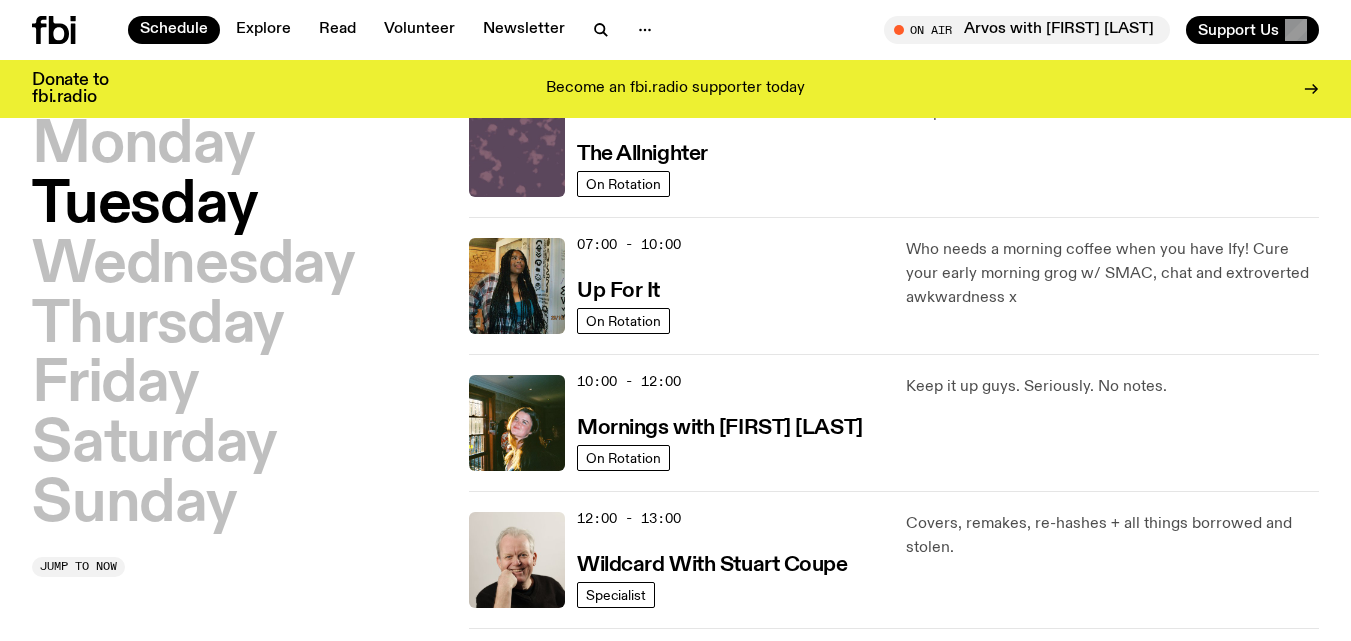scroll, scrollTop: 56, scrollLeft: 0, axis: vertical 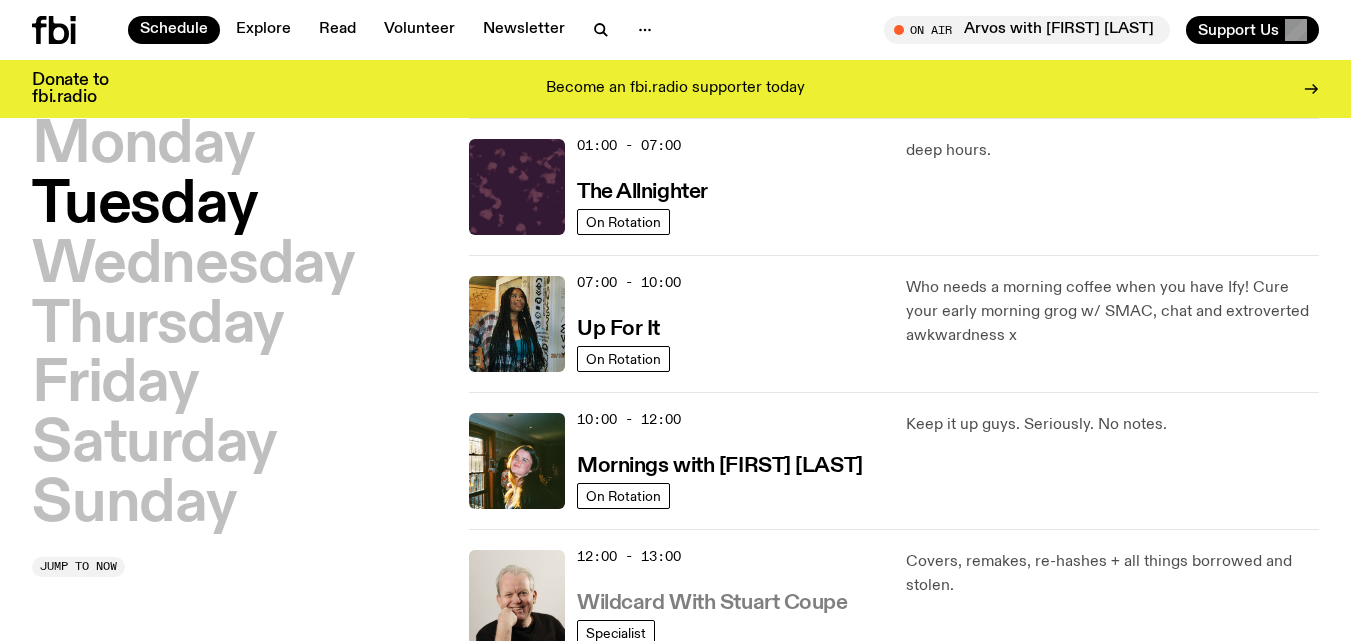click on "Wildcard With Stuart Coupe" at bounding box center [712, 603] 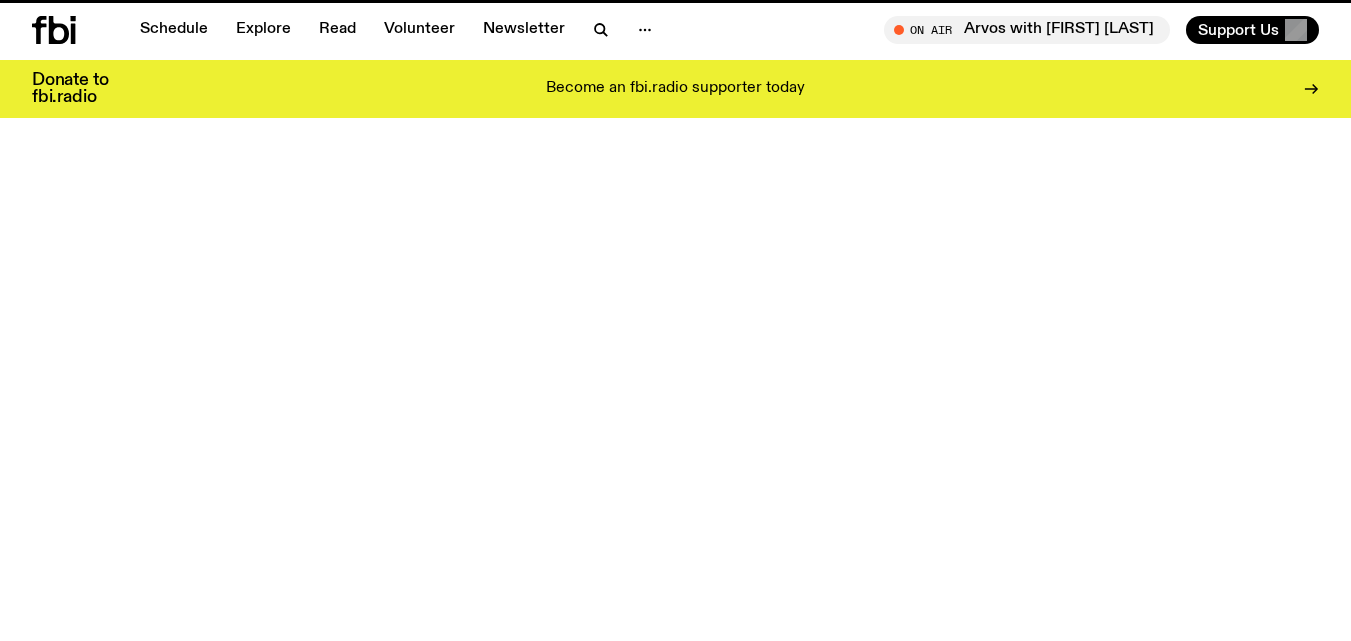 scroll, scrollTop: 0, scrollLeft: 0, axis: both 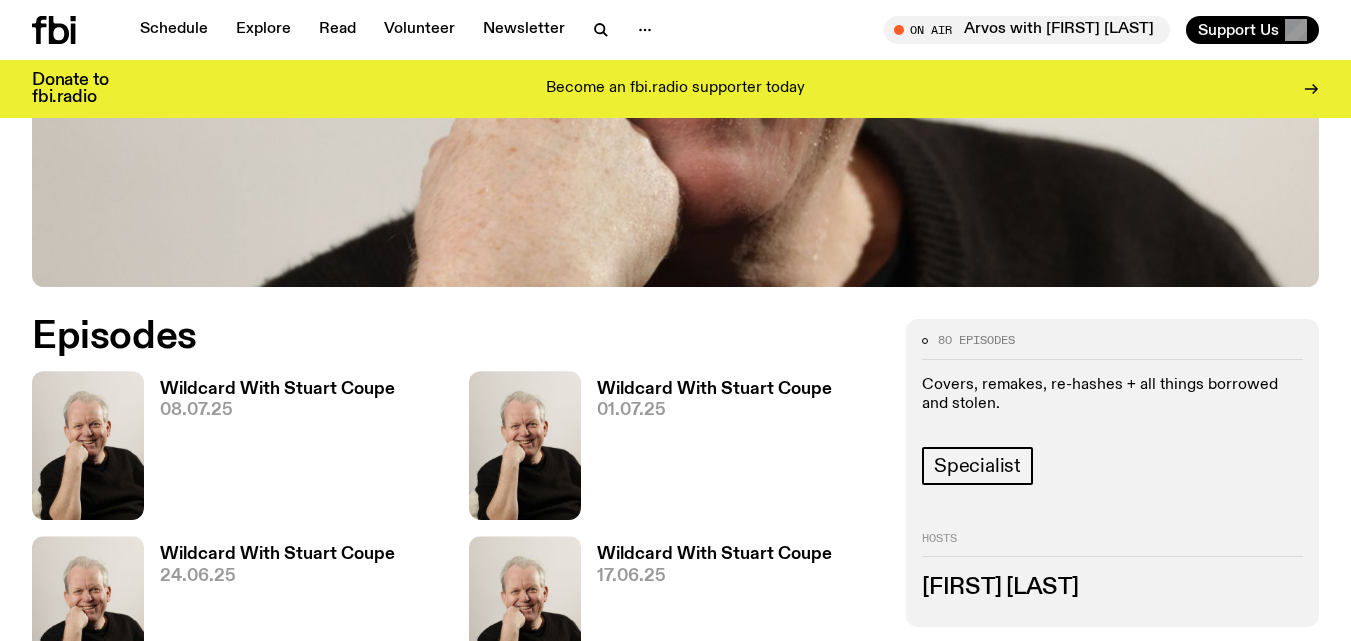 click on "Wildcard With Stuart Coupe" at bounding box center [277, 389] 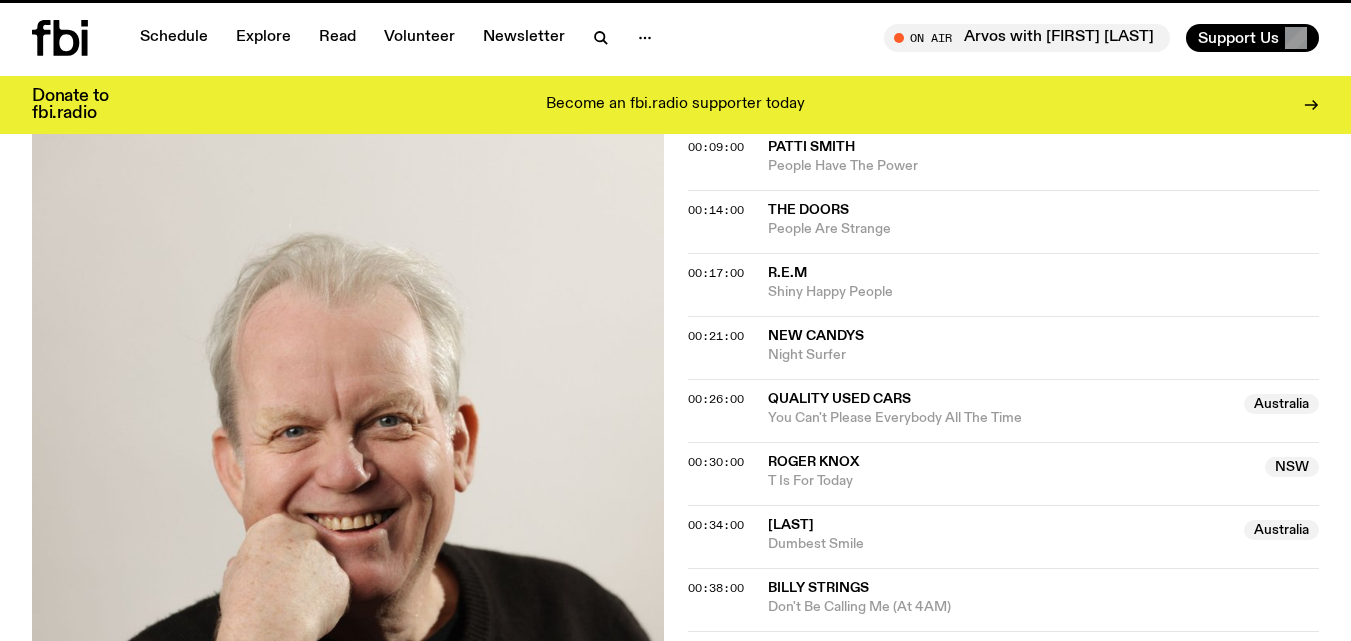 scroll, scrollTop: 0, scrollLeft: 0, axis: both 